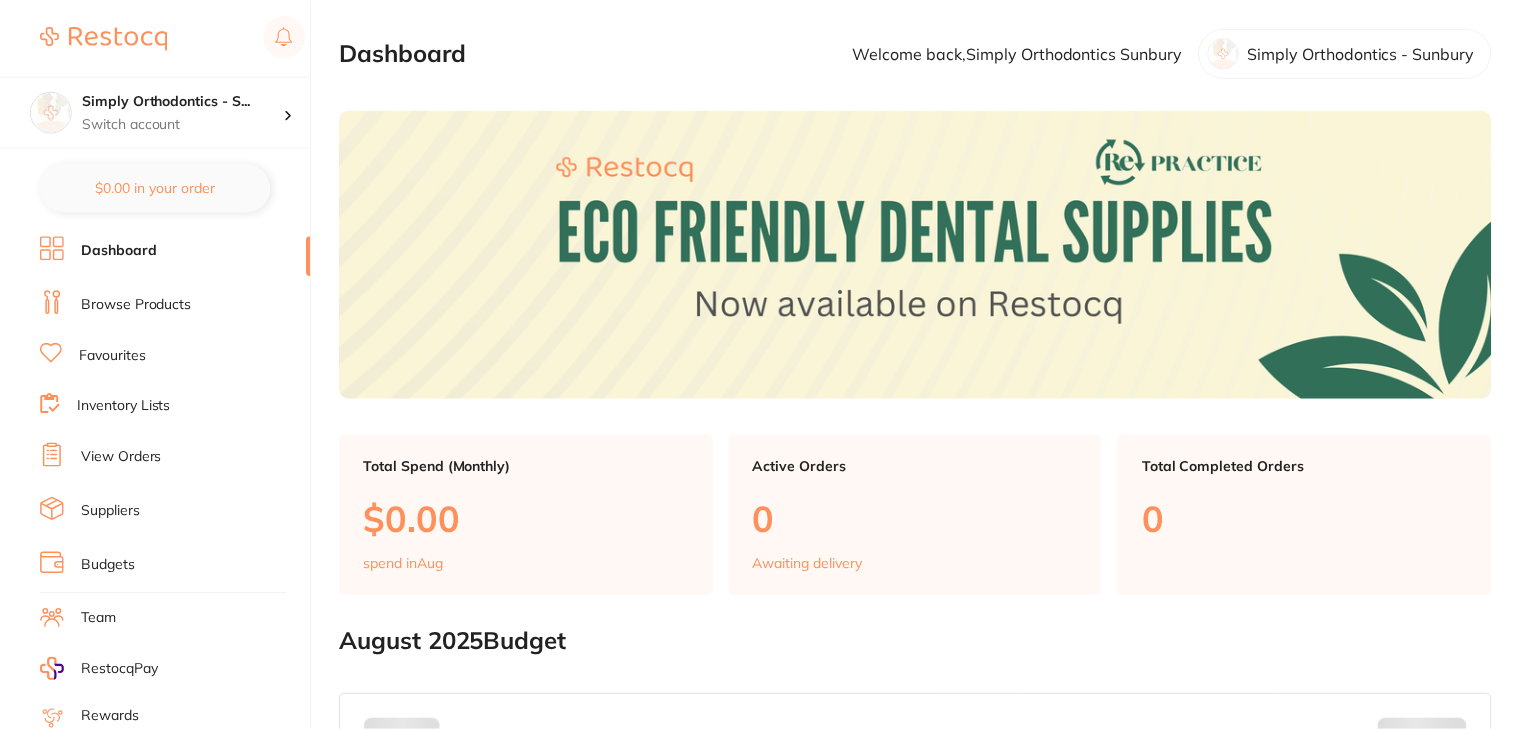 scroll, scrollTop: 0, scrollLeft: 0, axis: both 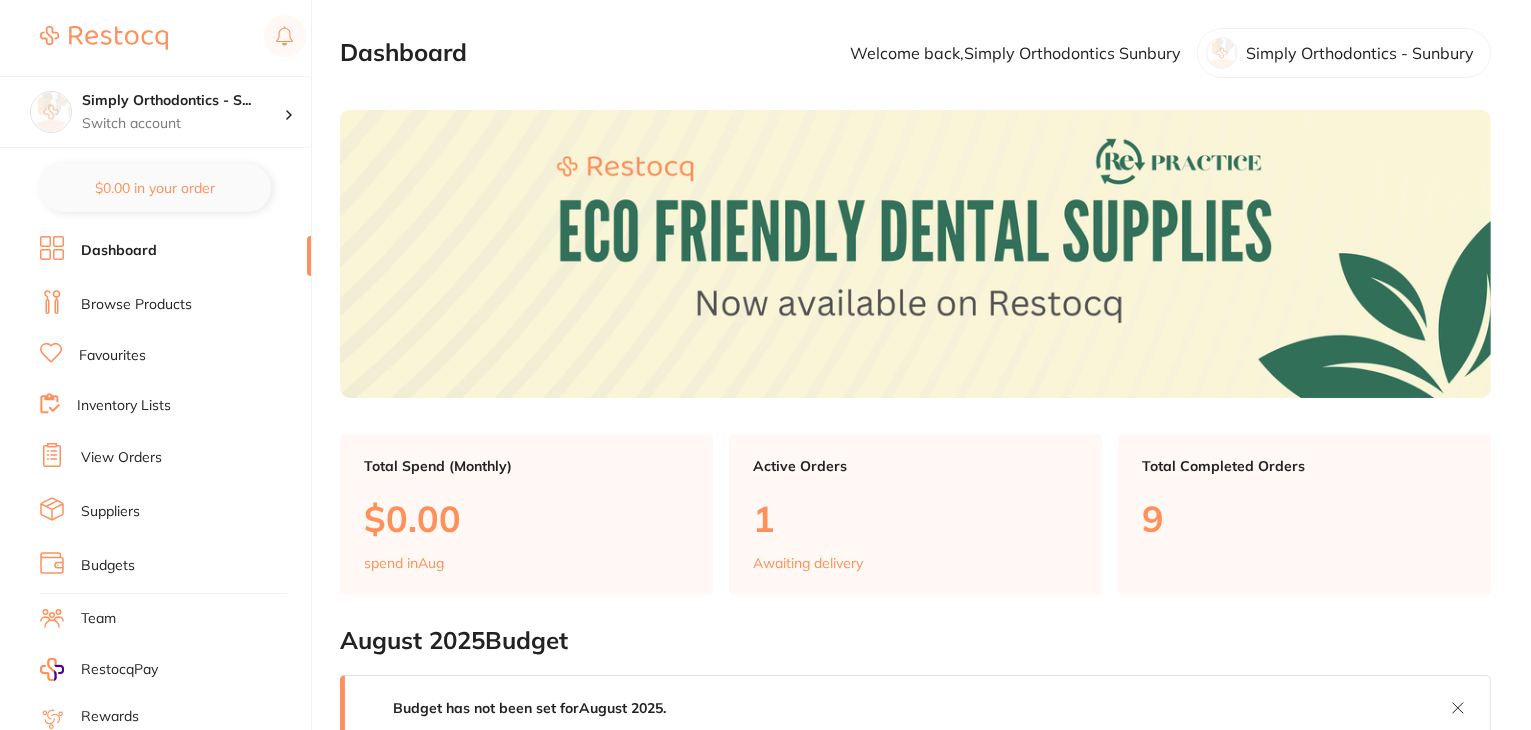 click on "Suppliers" at bounding box center [110, 512] 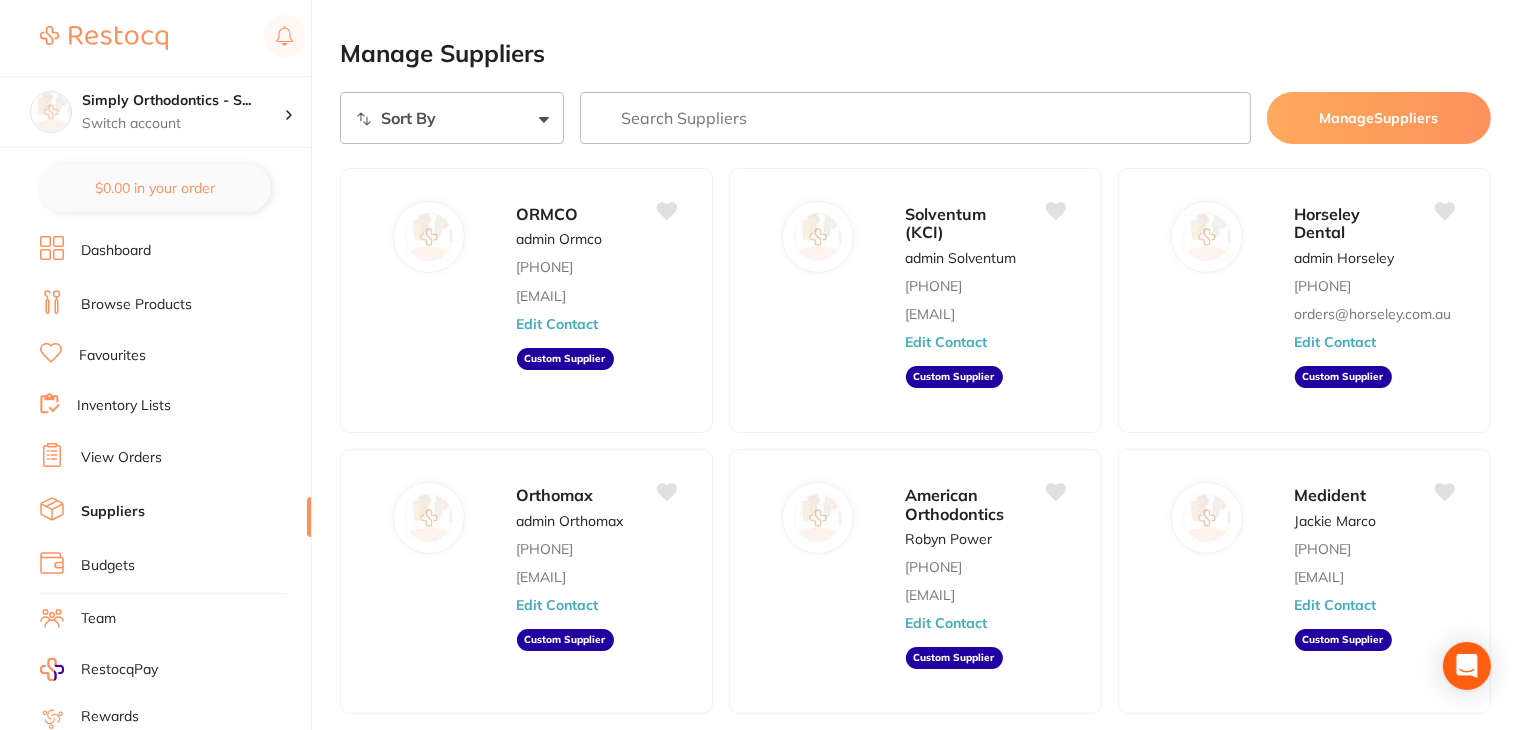 click at bounding box center [915, 118] 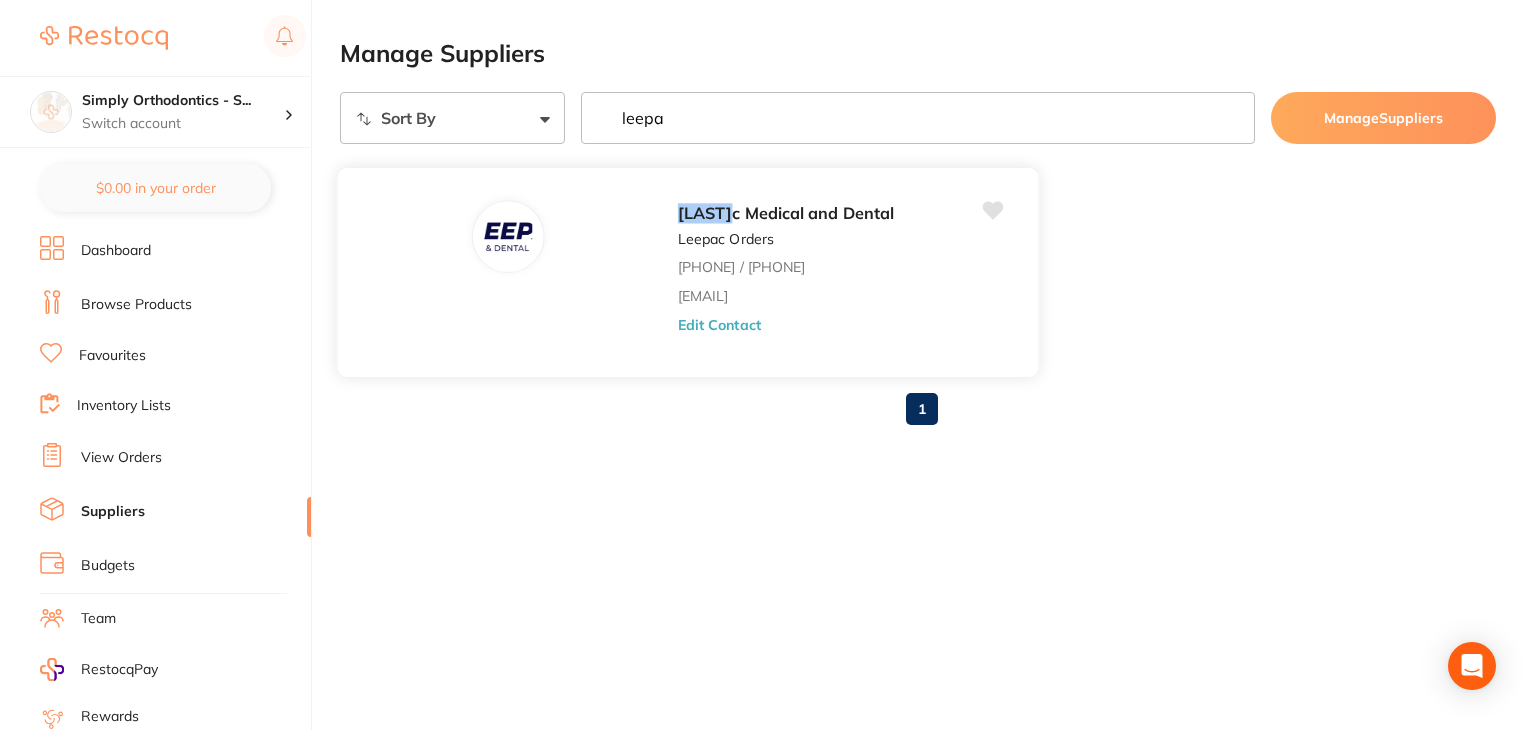 type on "leepa" 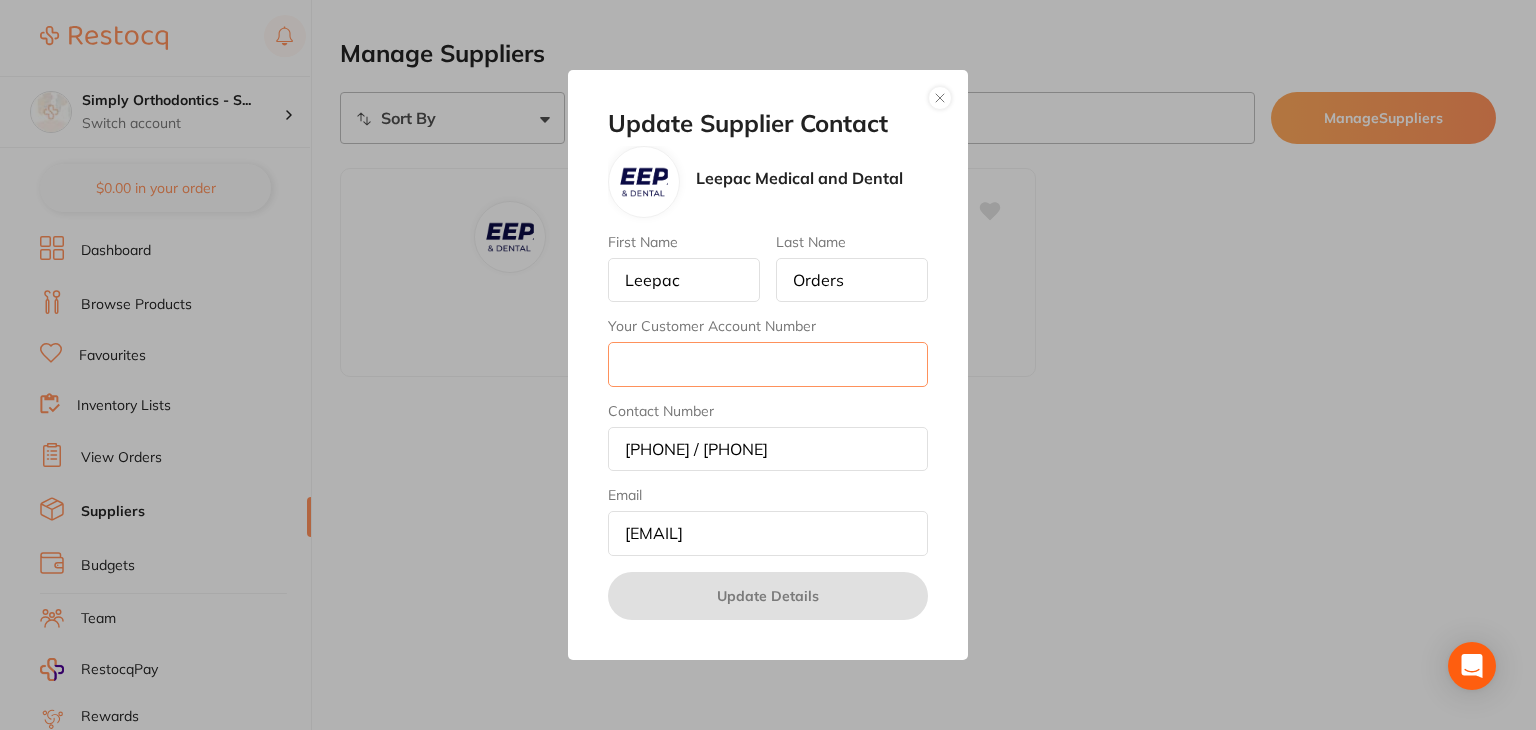 click on "Your Customer Account Number" at bounding box center (768, 364) 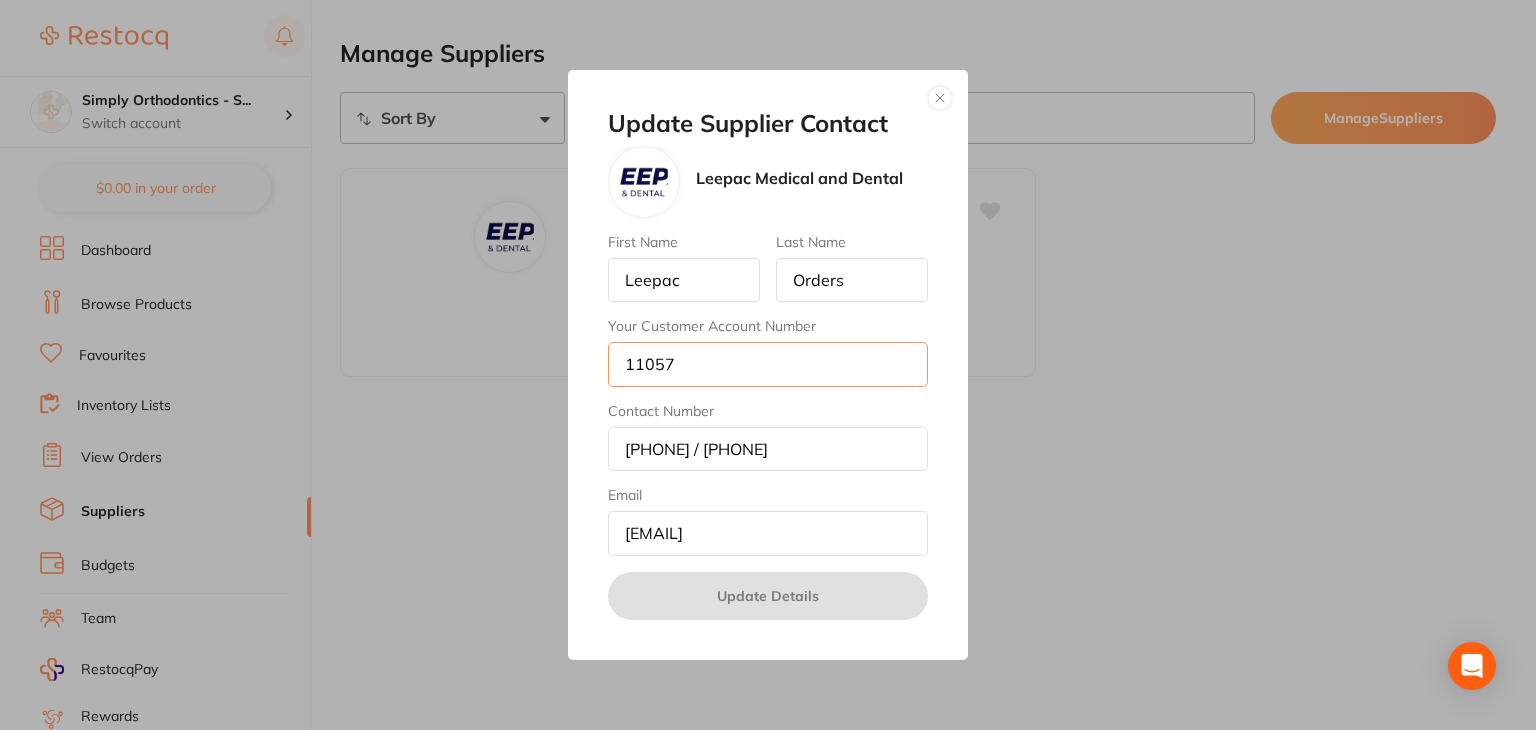 click on "11057" at bounding box center [768, 364] 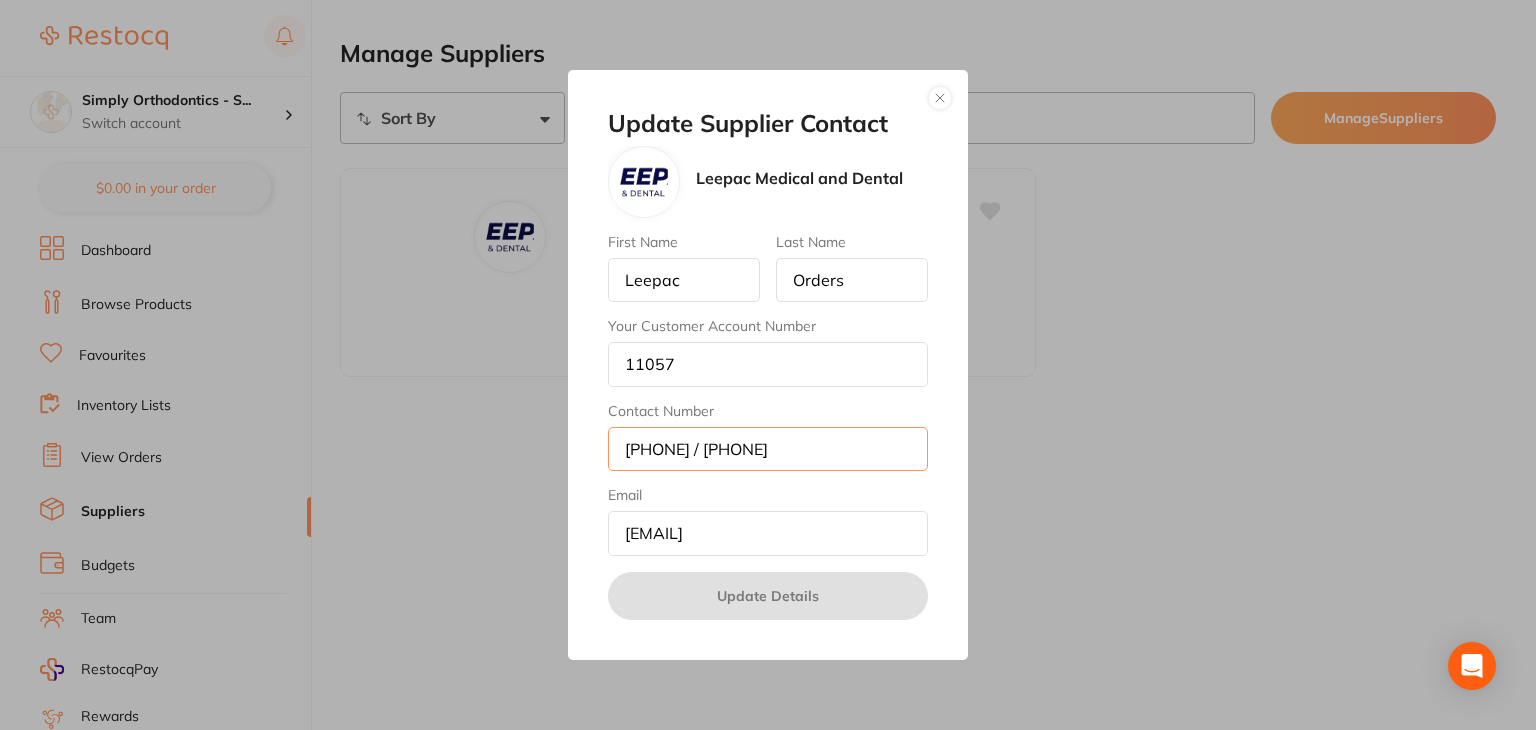 click on "1300660723 / 02 9588 3361" at bounding box center [768, 449] 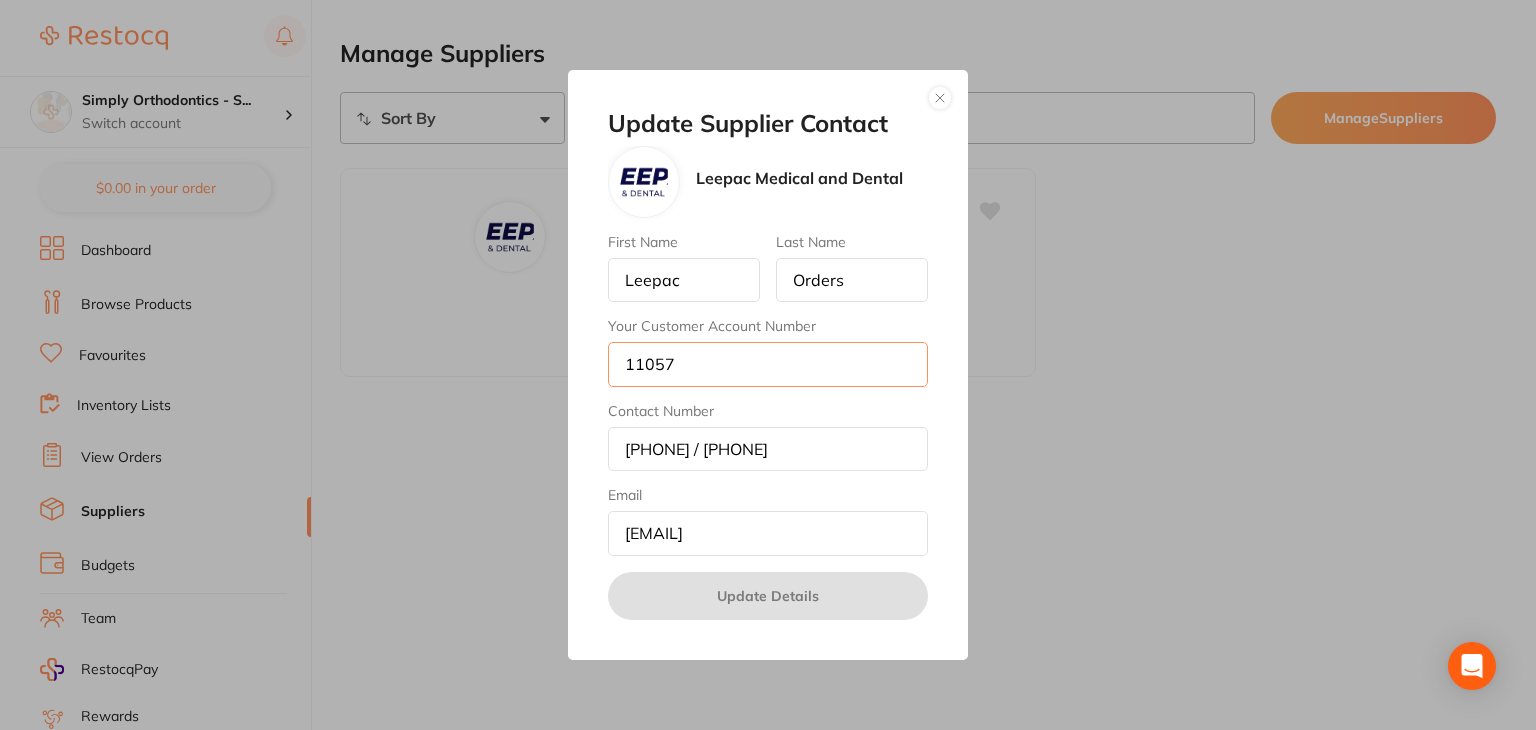 click on "11057" at bounding box center (768, 364) 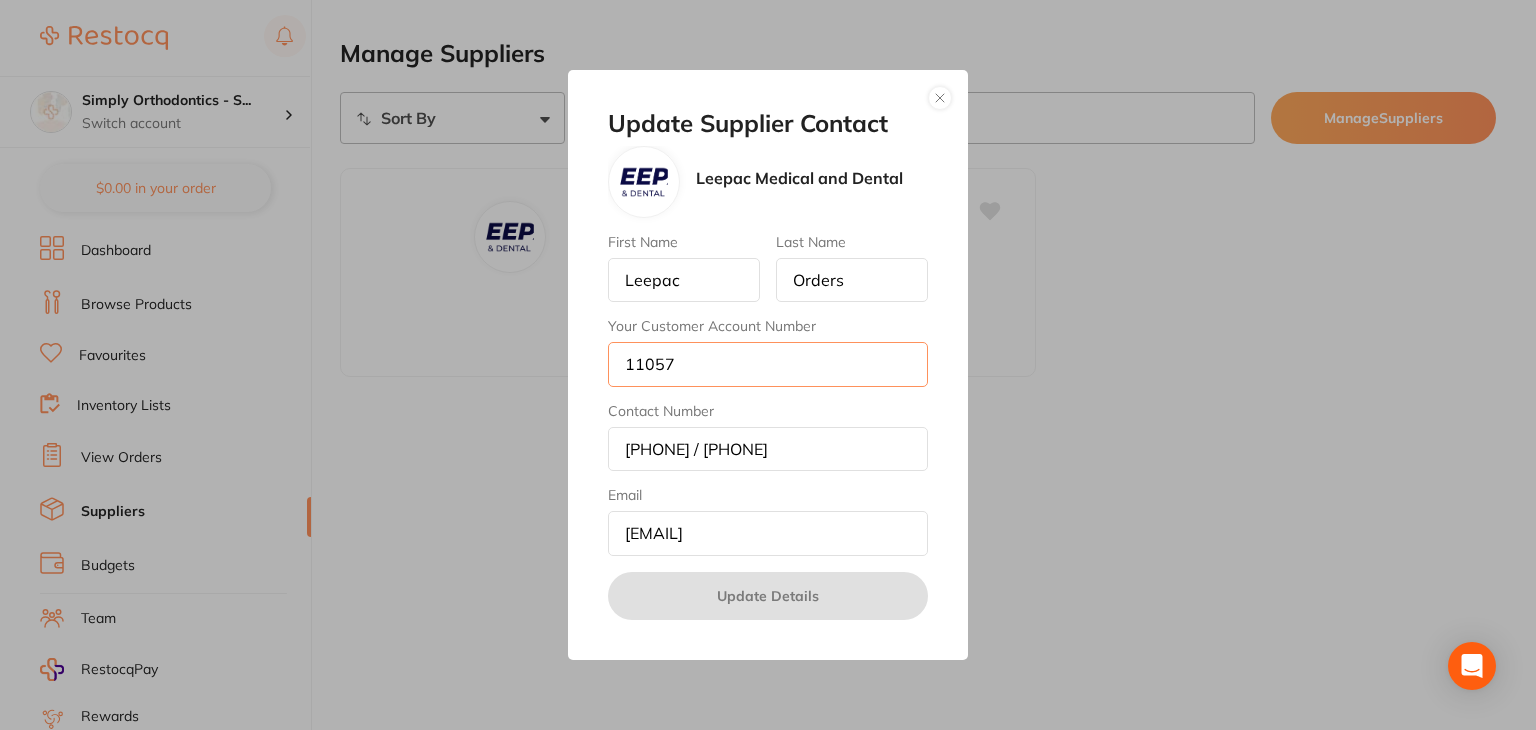 scroll, scrollTop: 0, scrollLeft: 0, axis: both 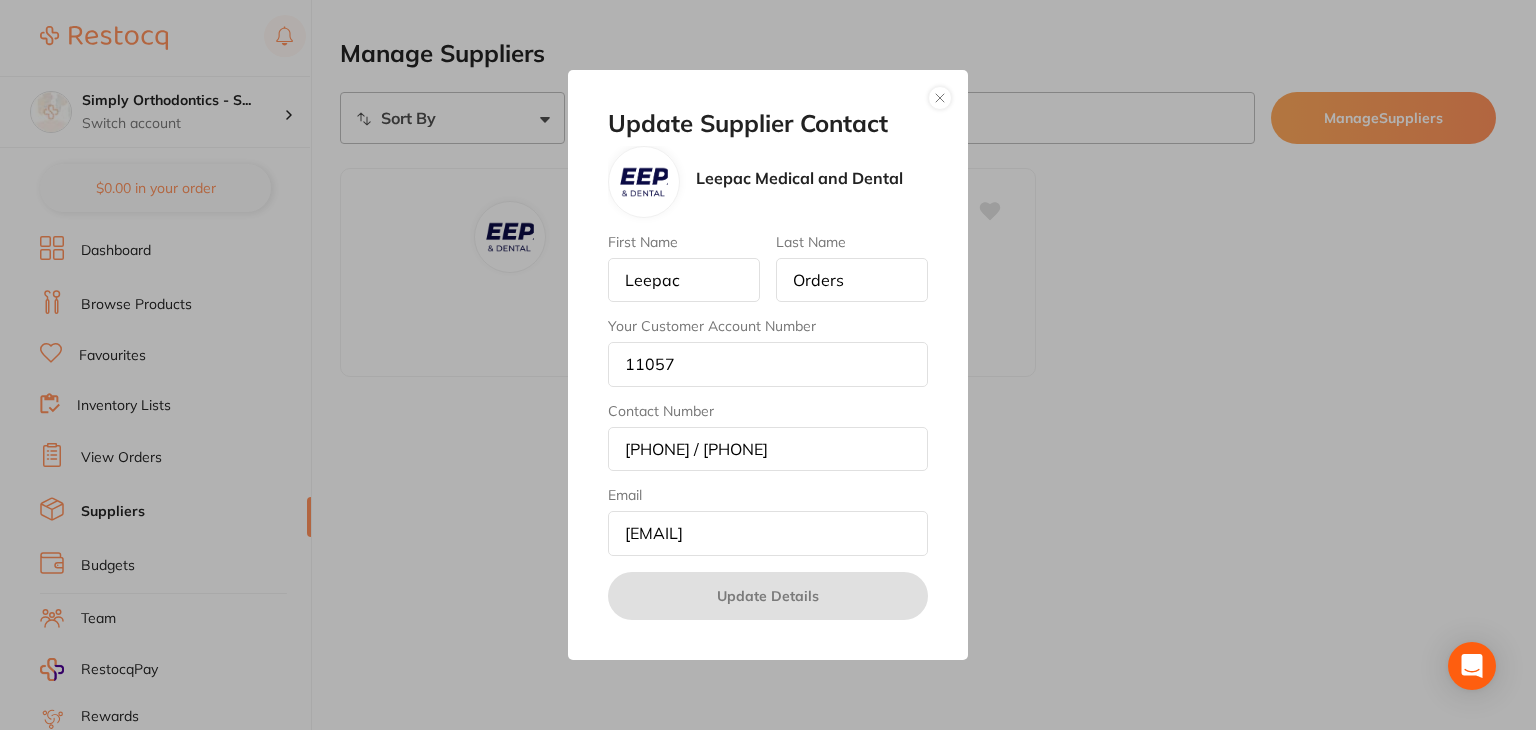 click at bounding box center [940, 98] 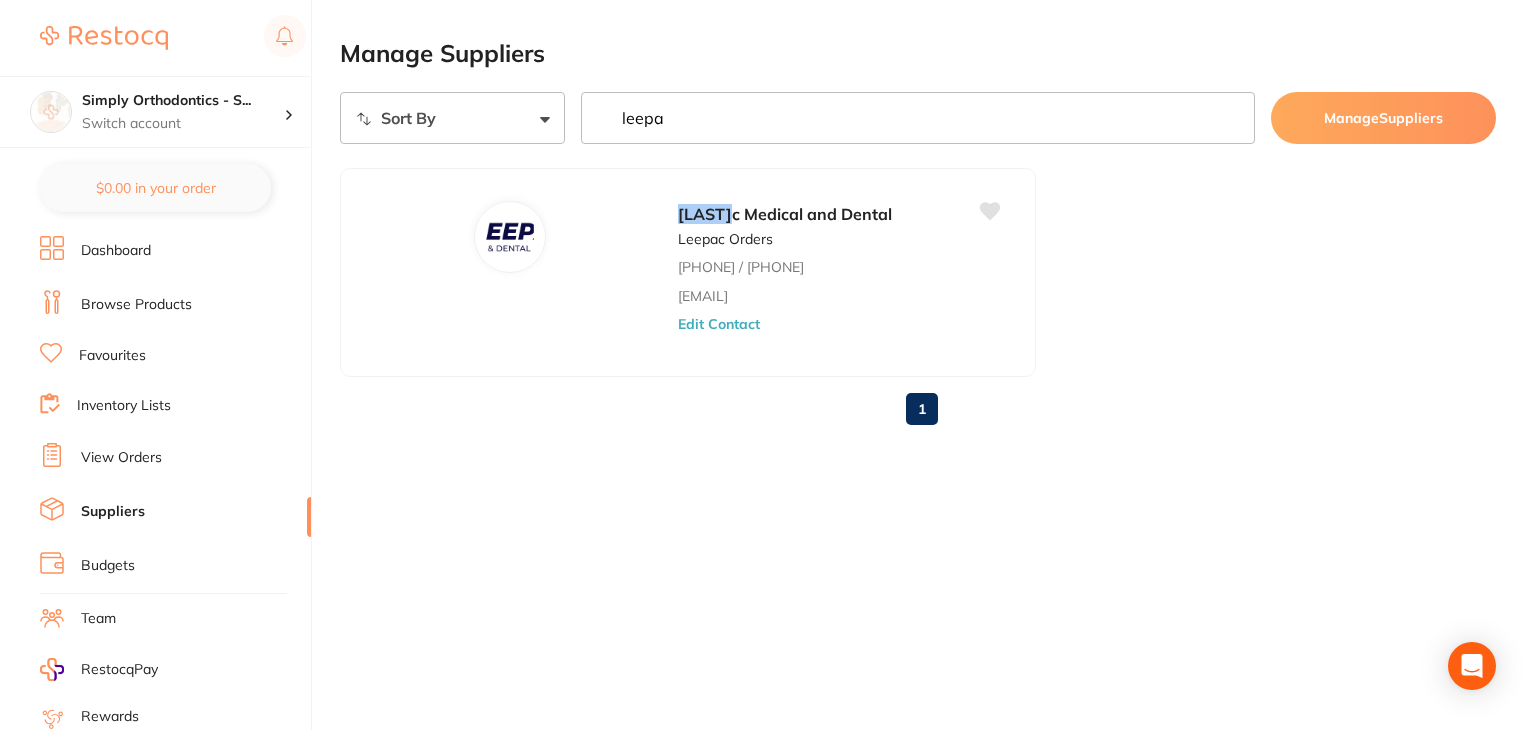 scroll, scrollTop: 201, scrollLeft: 0, axis: vertical 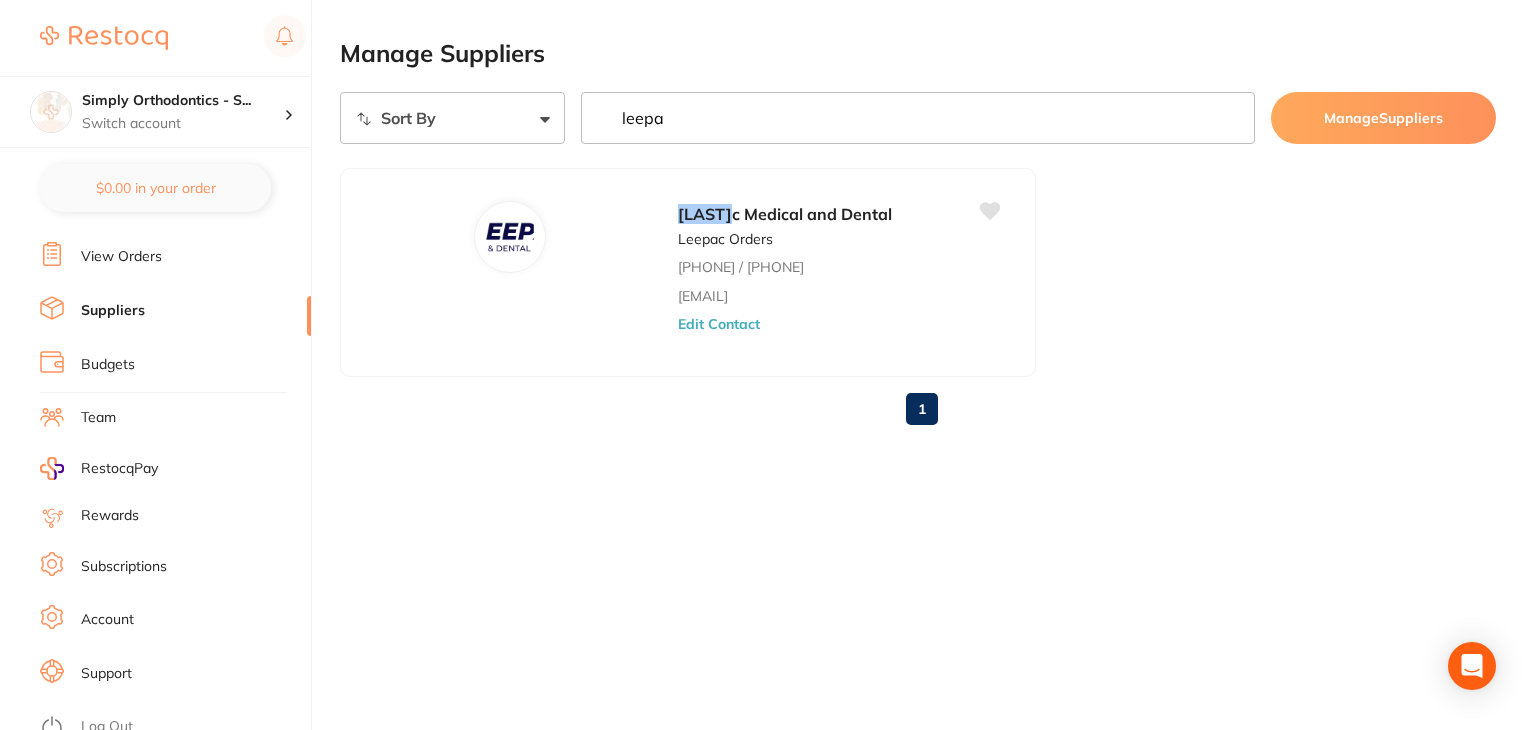 click on "Log Out" at bounding box center [107, 727] 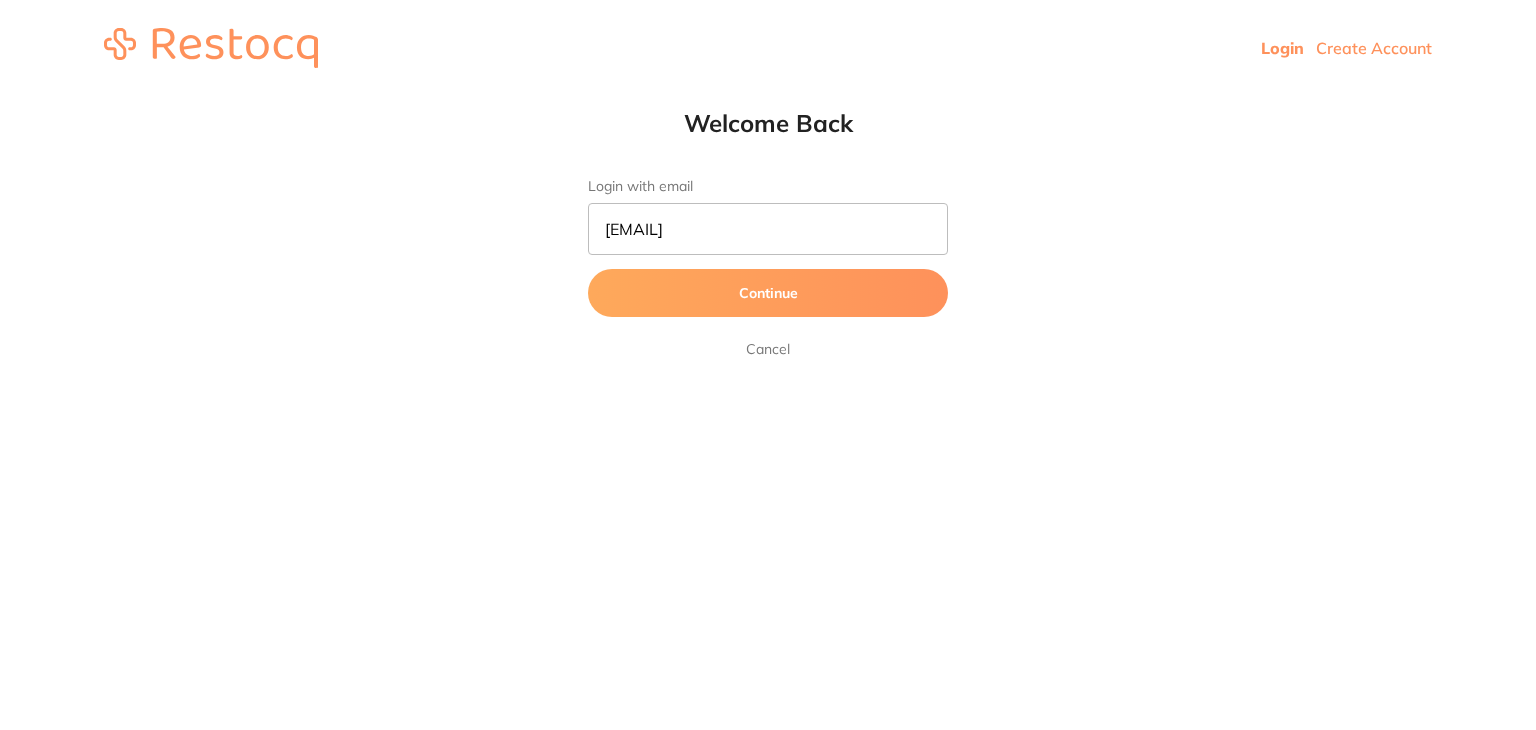scroll, scrollTop: 0, scrollLeft: 0, axis: both 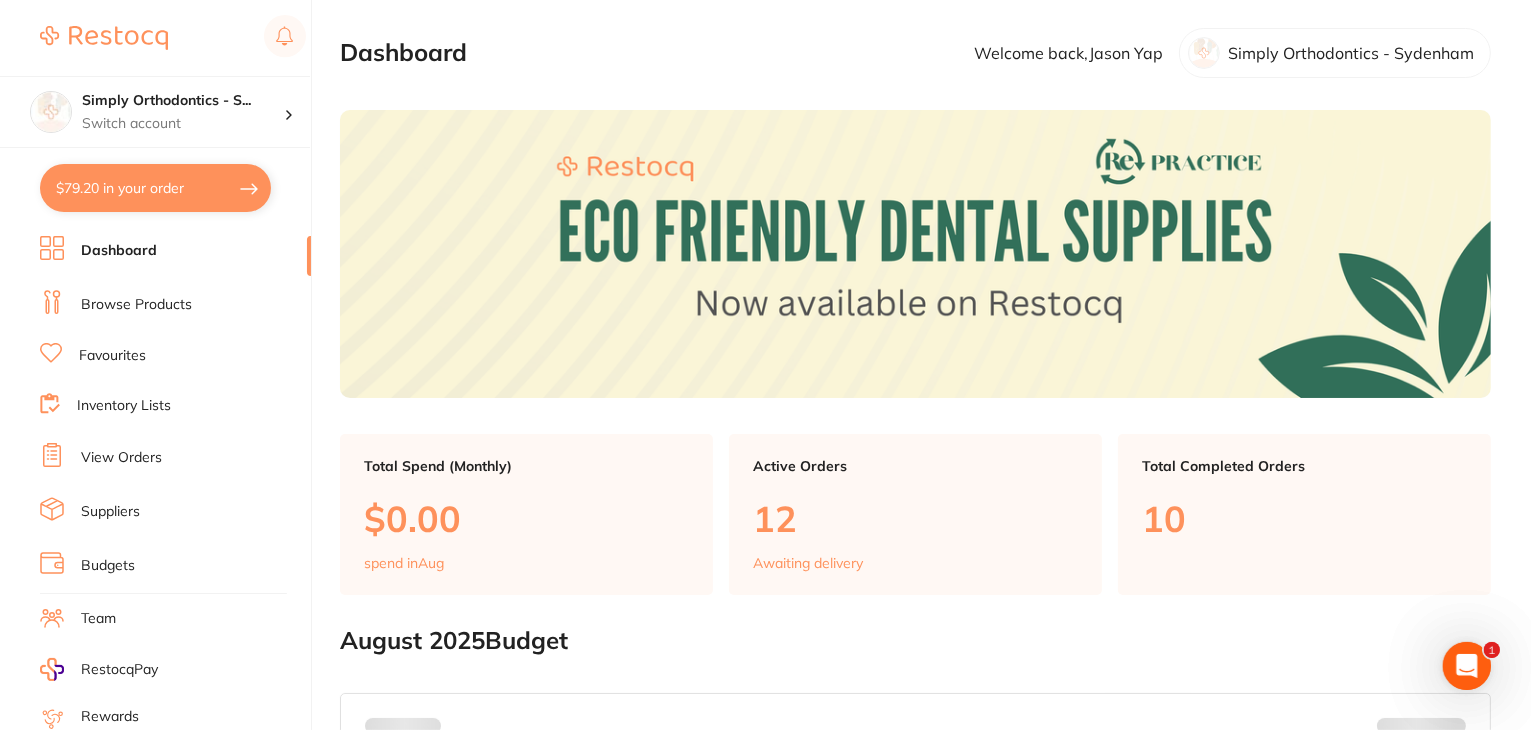 click on "Suppliers" at bounding box center [110, 512] 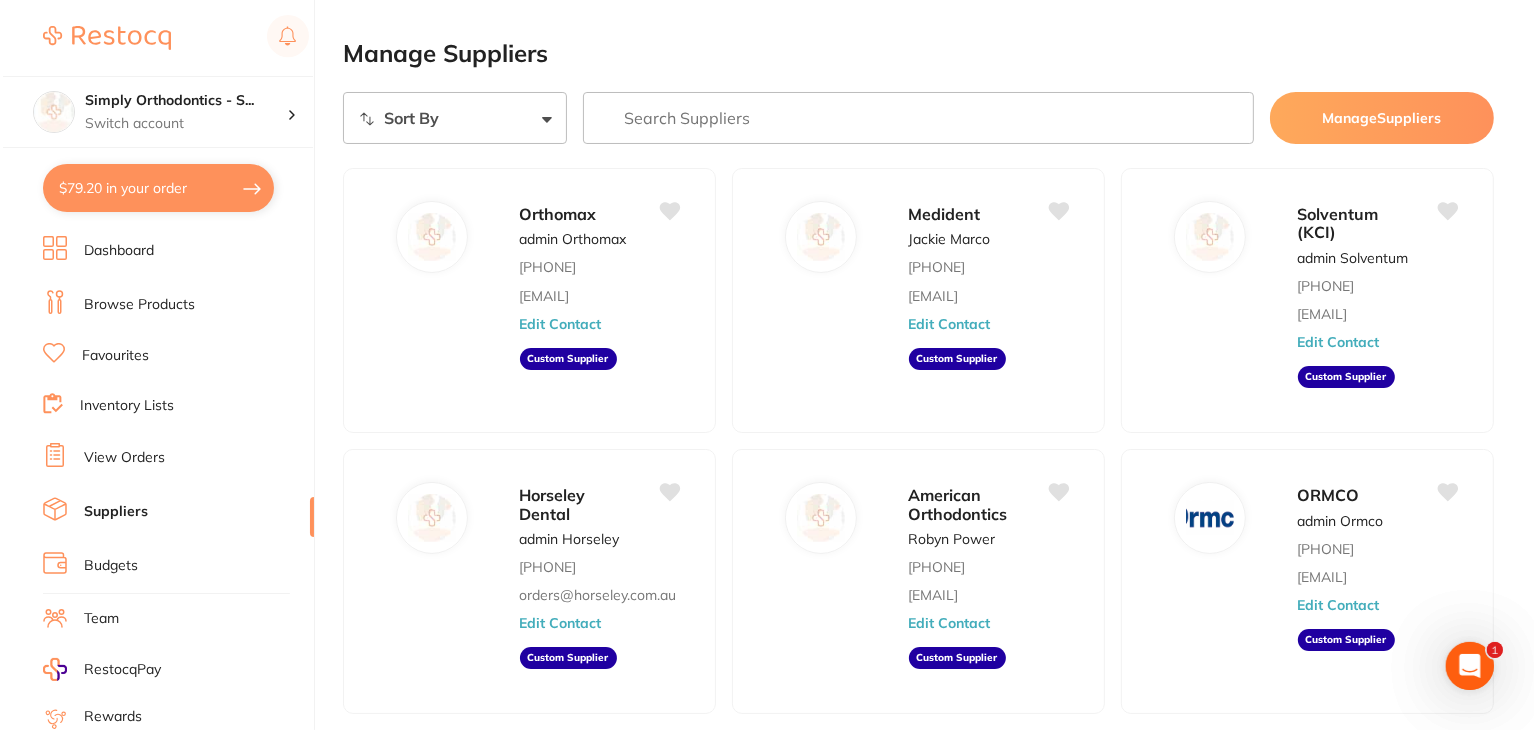 scroll, scrollTop: 0, scrollLeft: 0, axis: both 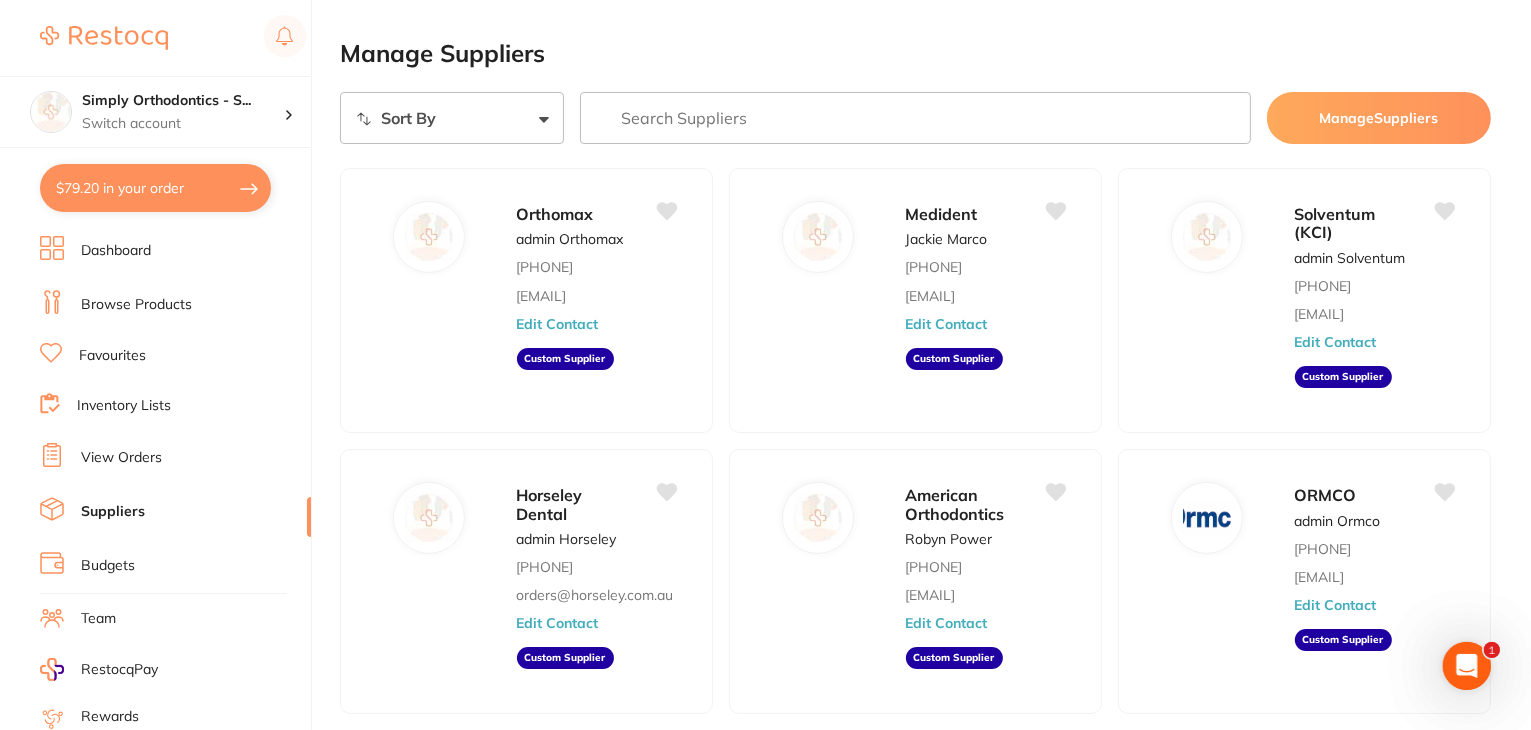 click at bounding box center [915, 118] 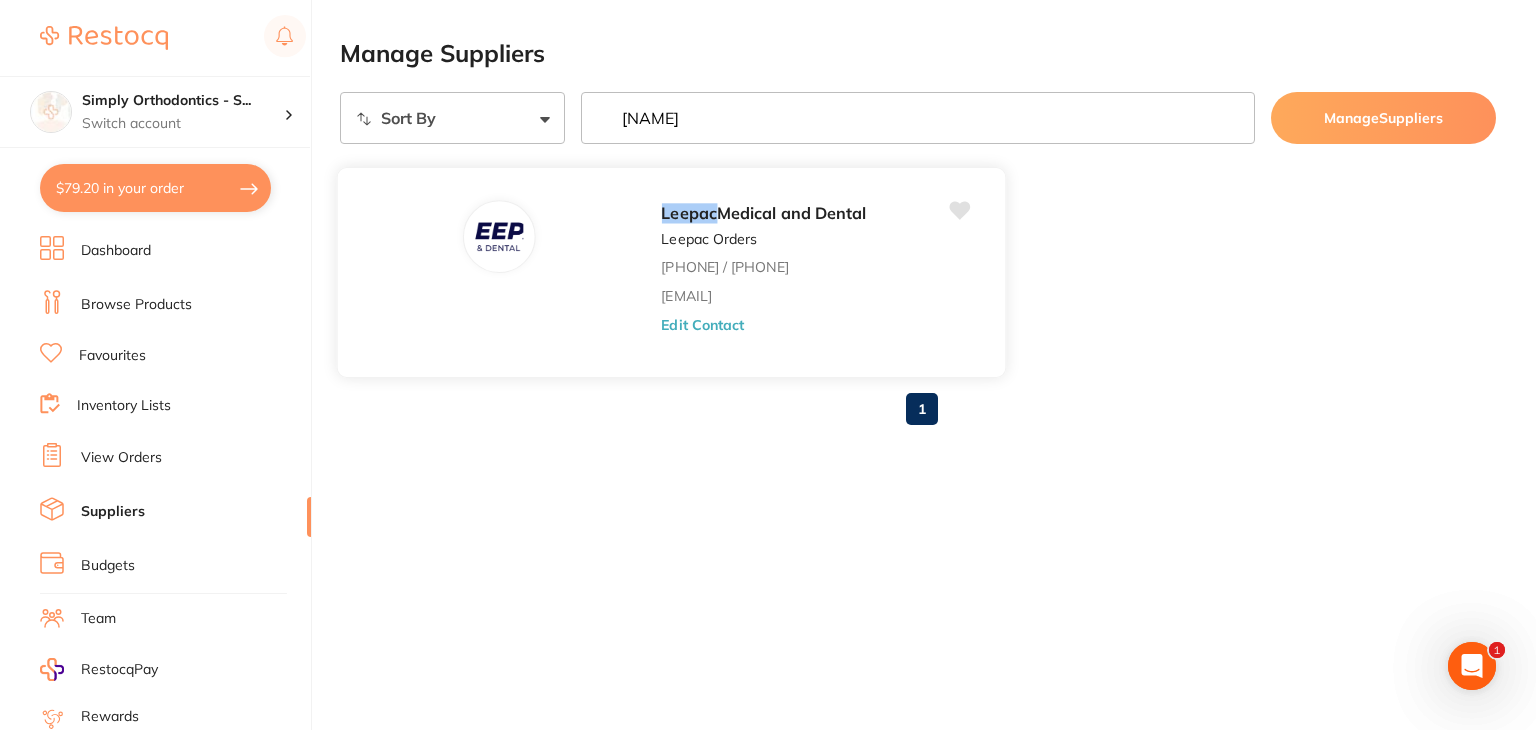 type on "leepak" 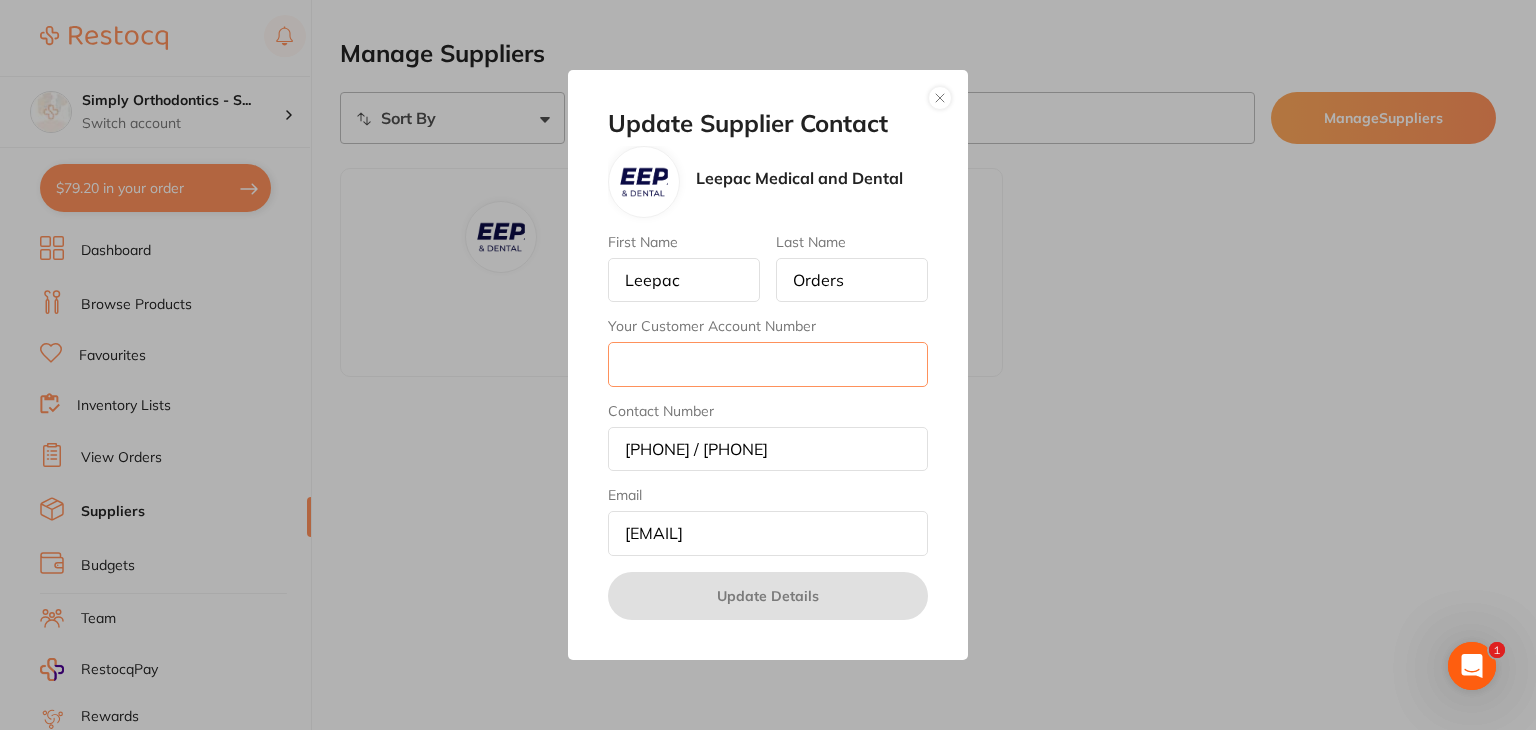 click on "Your Customer Account Number" at bounding box center [768, 364] 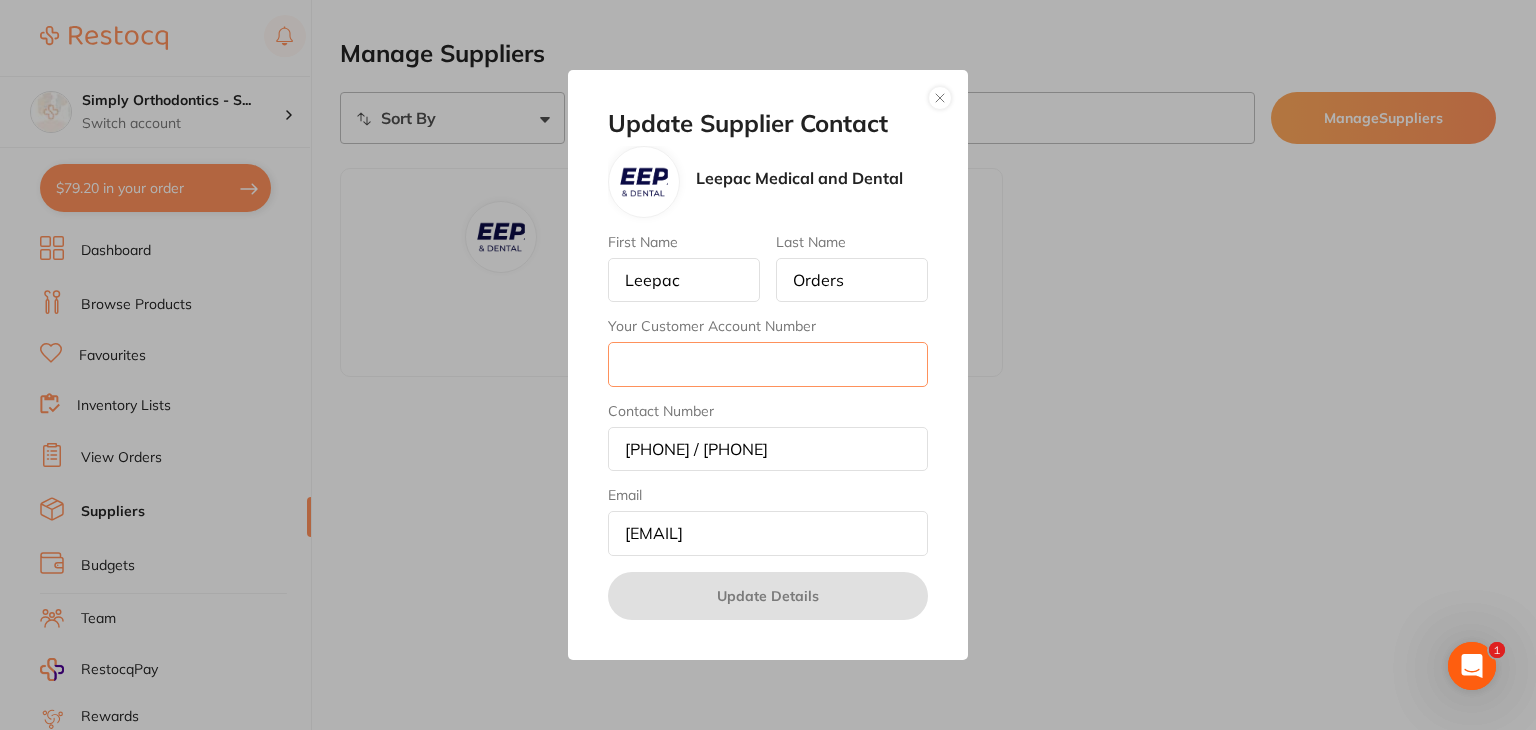 paste on "11057." 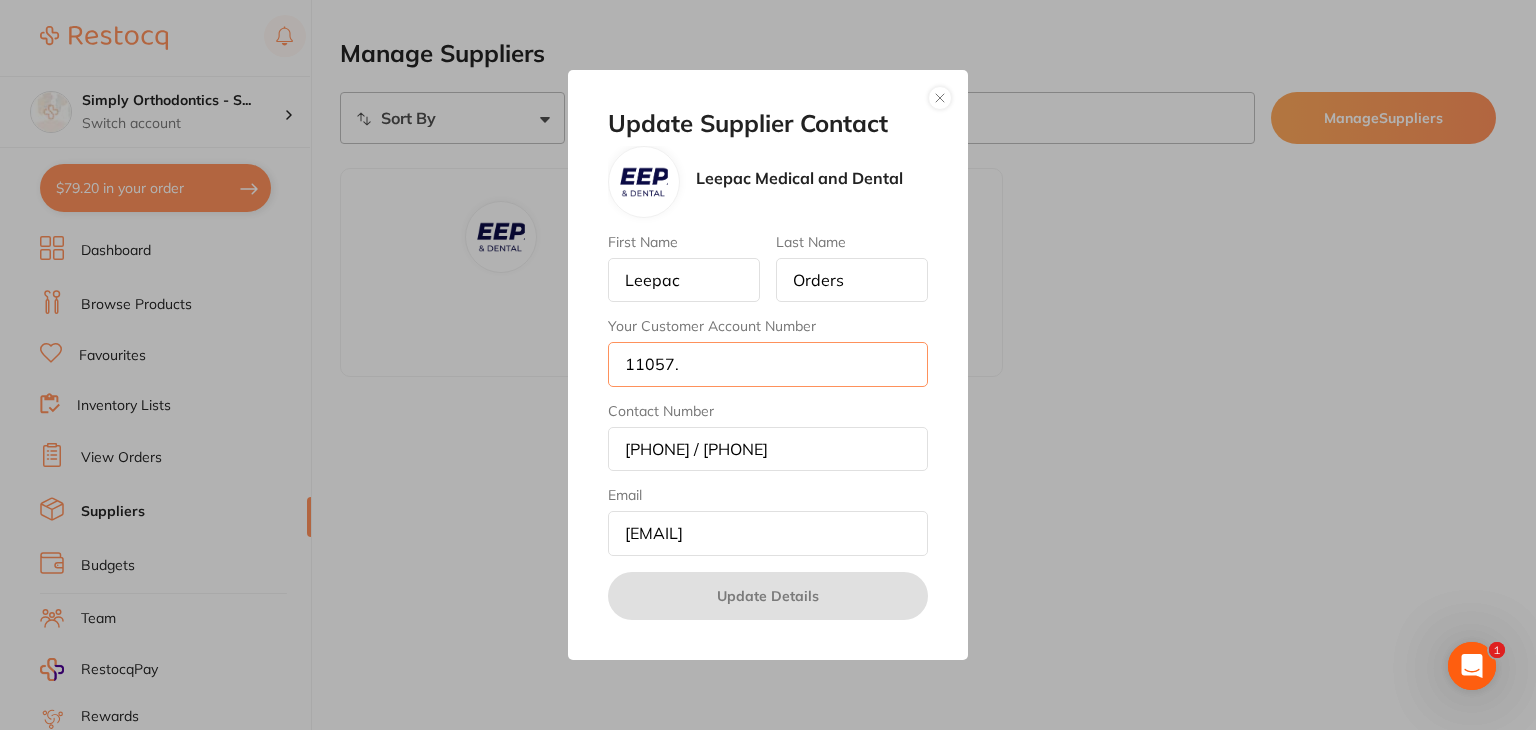 type on "11057." 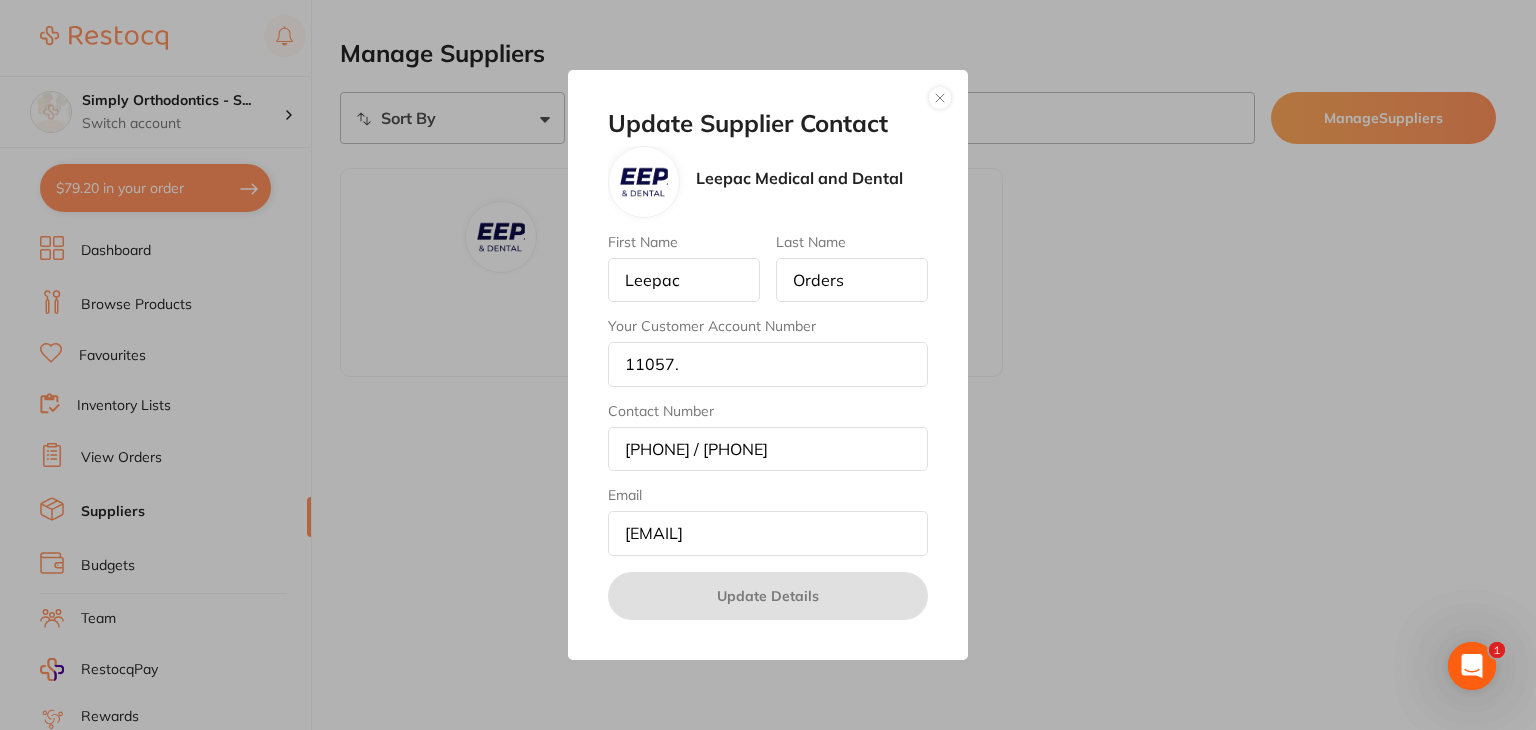 click at bounding box center [940, 98] 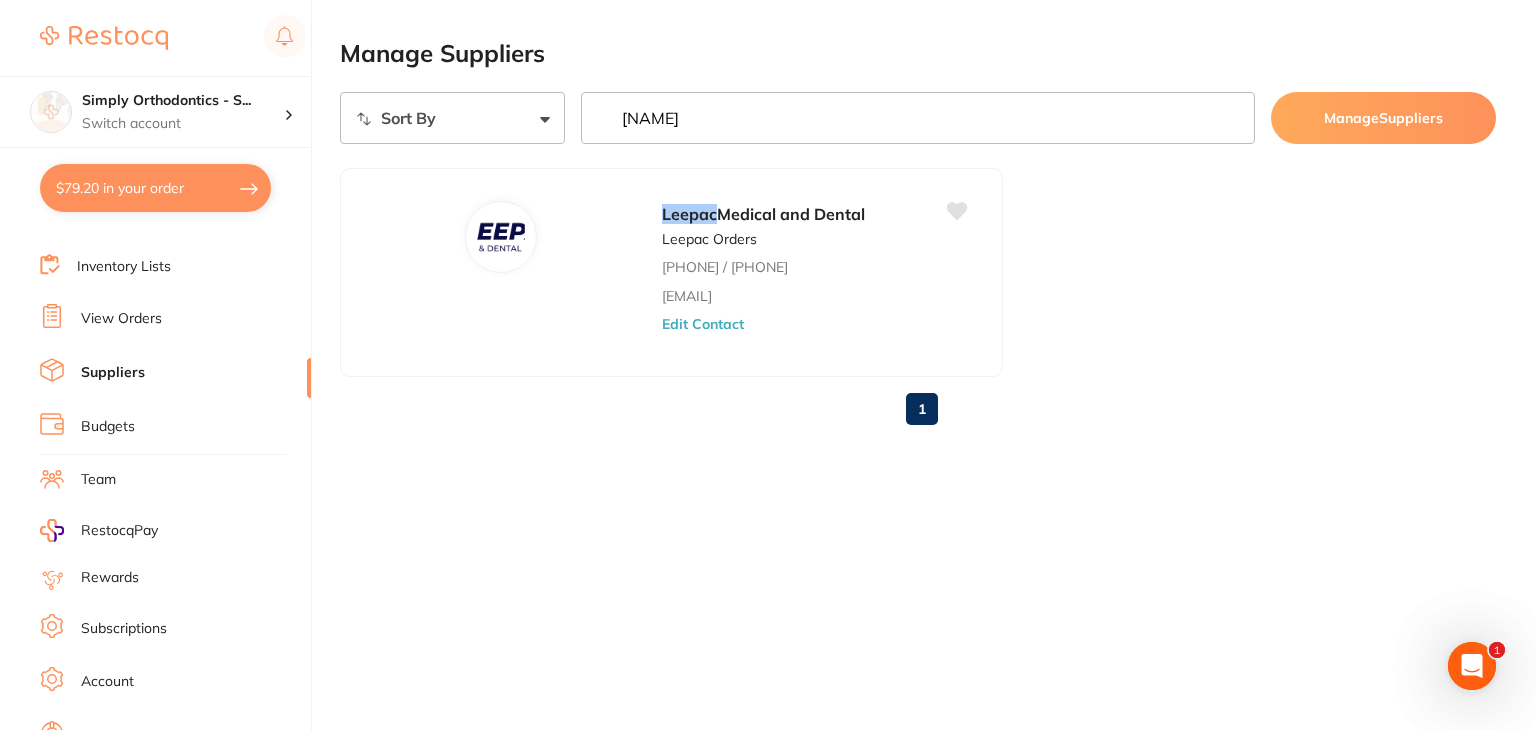 scroll, scrollTop: 201, scrollLeft: 0, axis: vertical 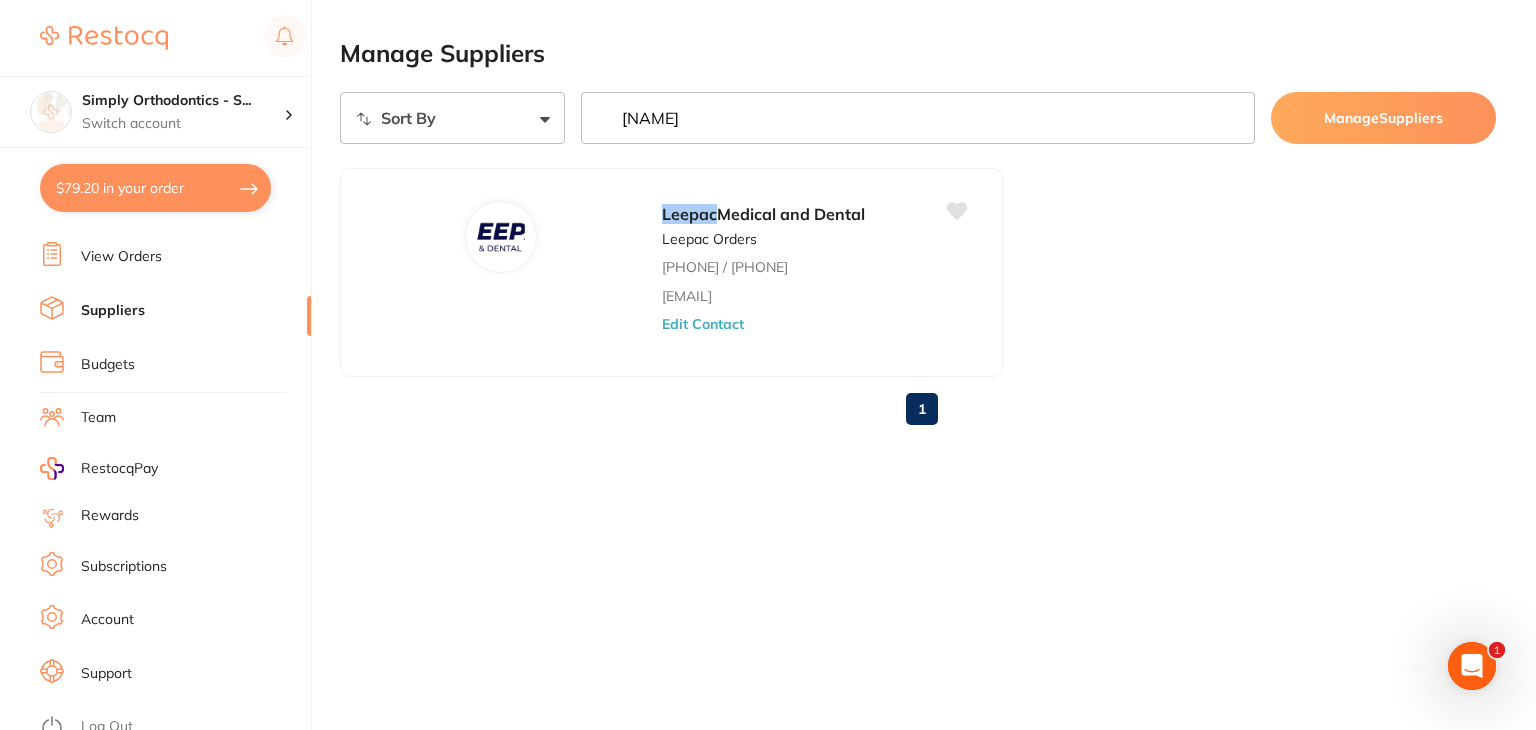 click on "Log Out" at bounding box center [107, 727] 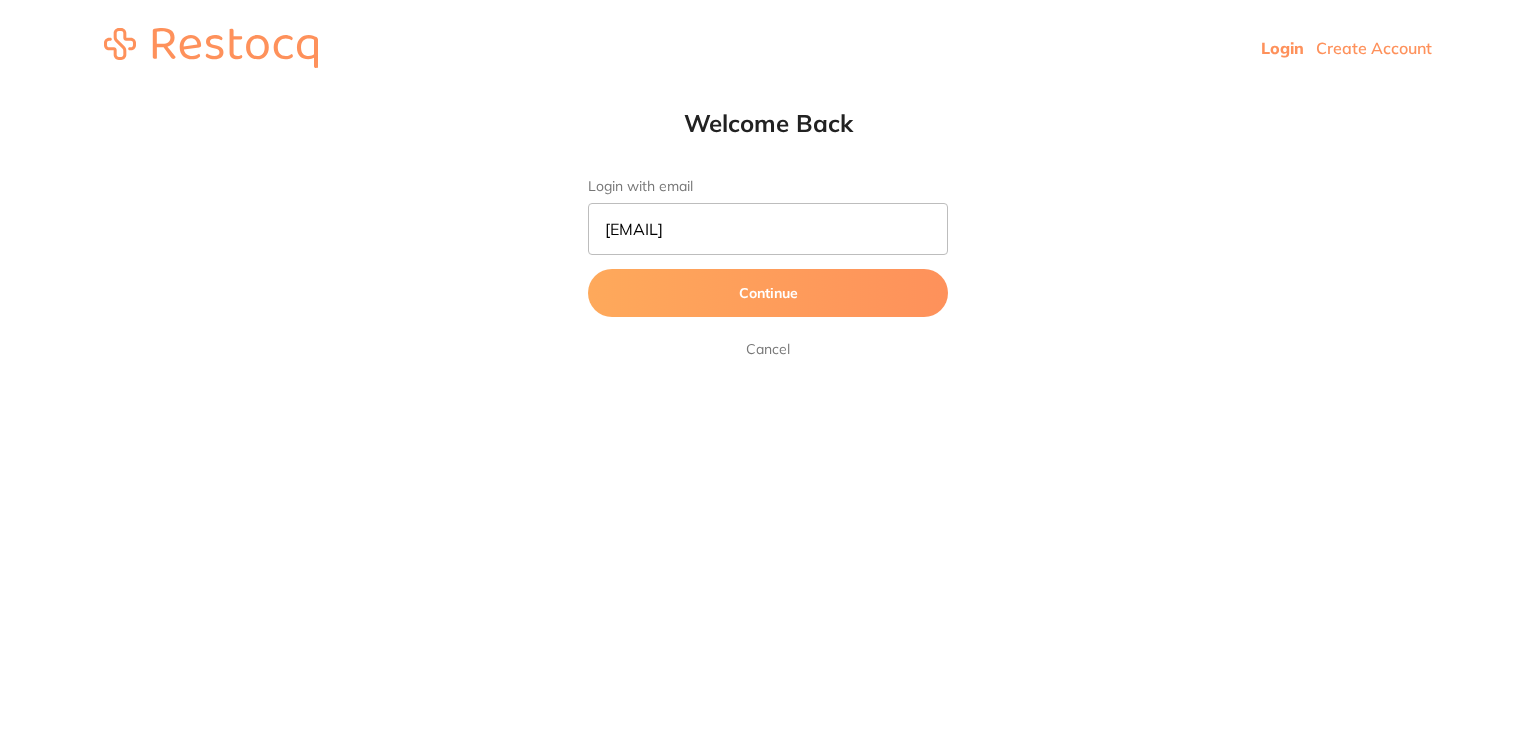 scroll, scrollTop: 0, scrollLeft: 0, axis: both 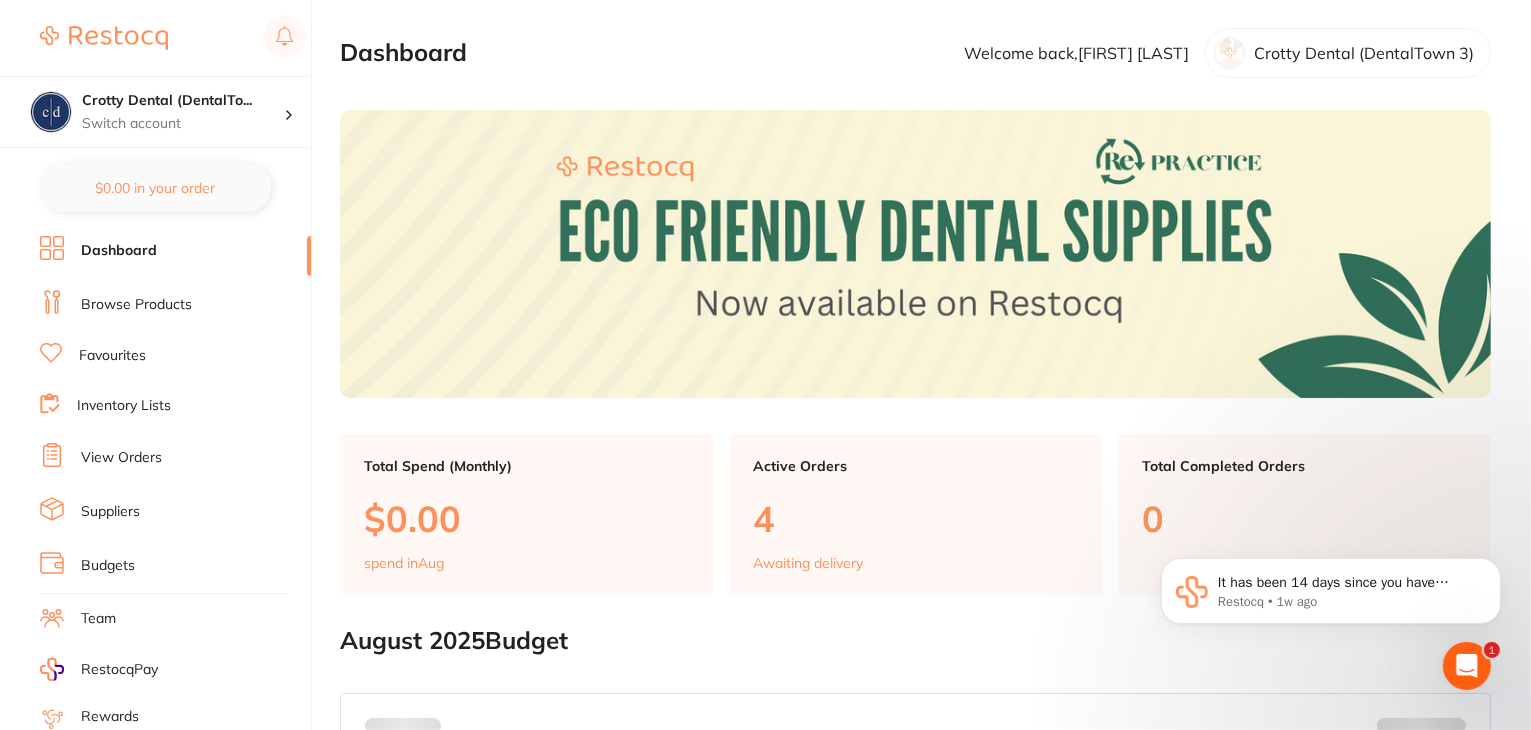 click on "View Orders" at bounding box center (121, 458) 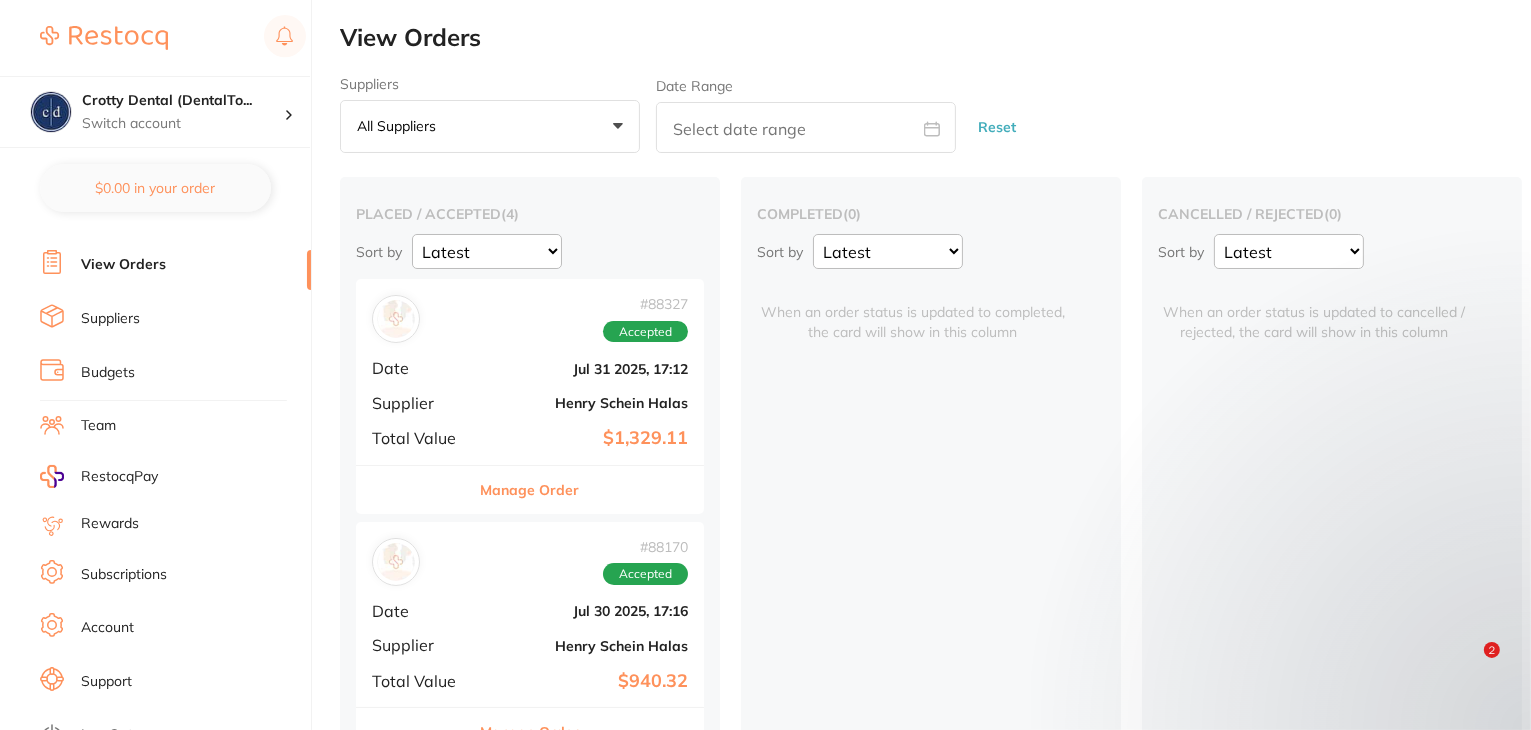 scroll, scrollTop: 201, scrollLeft: 0, axis: vertical 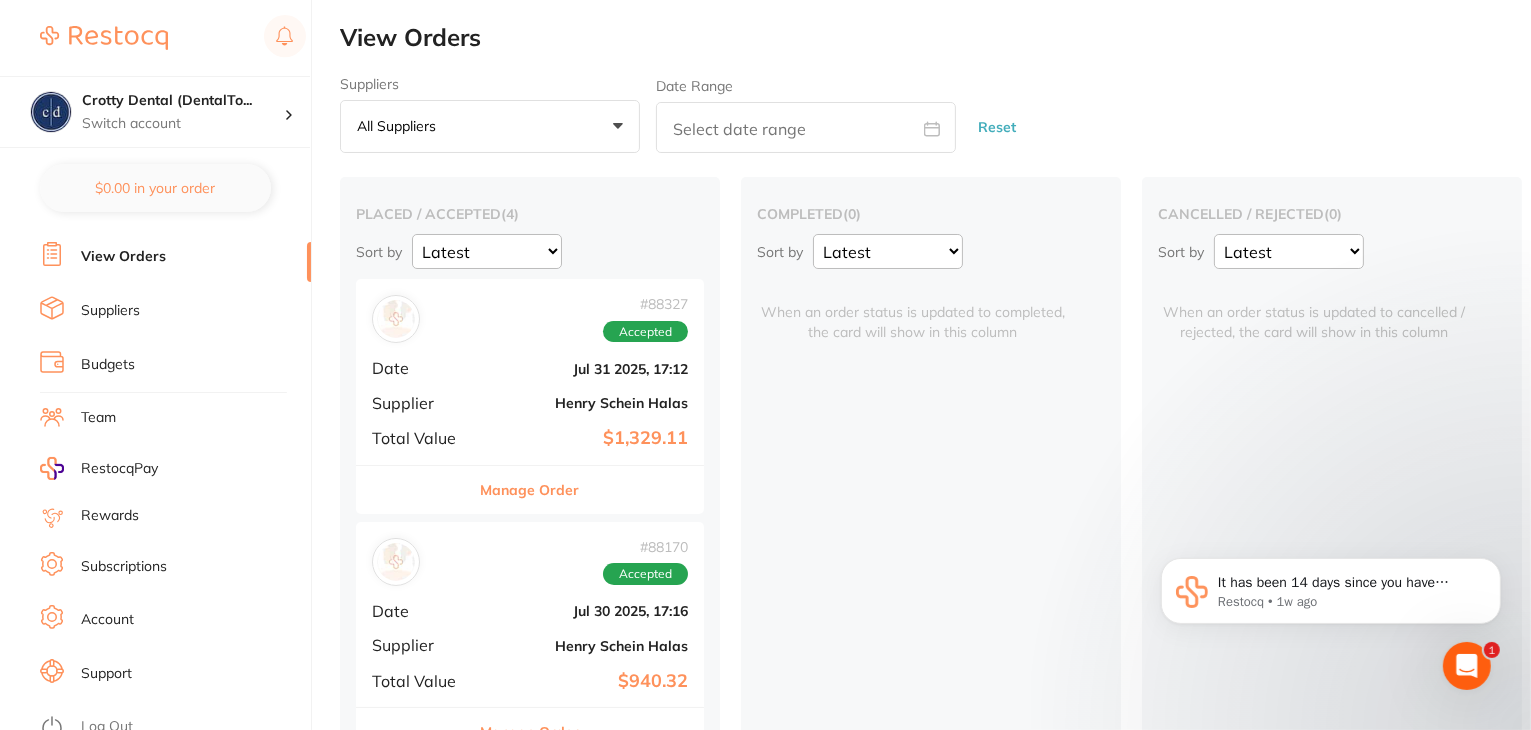 click on "Suppliers" at bounding box center [110, 311] 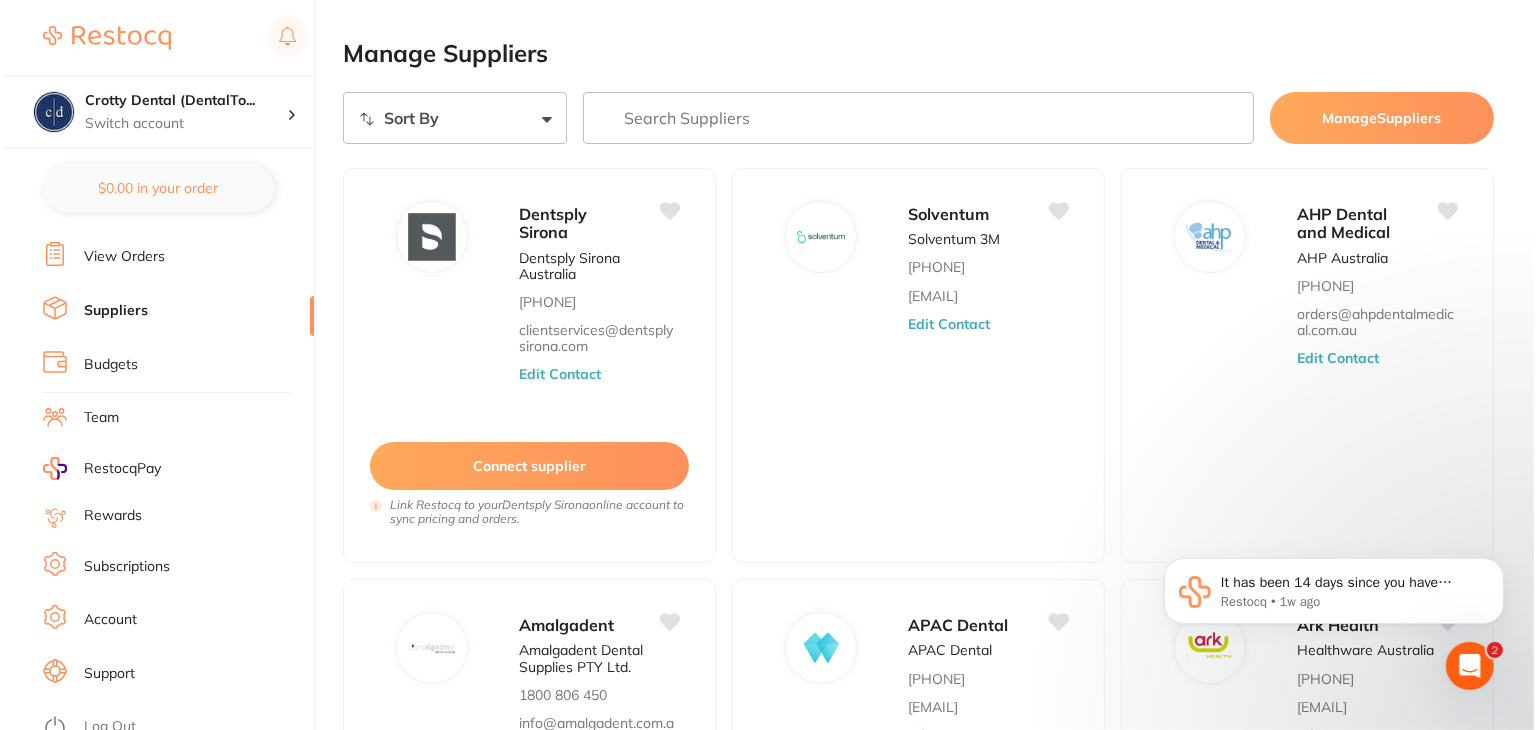 scroll, scrollTop: 0, scrollLeft: 0, axis: both 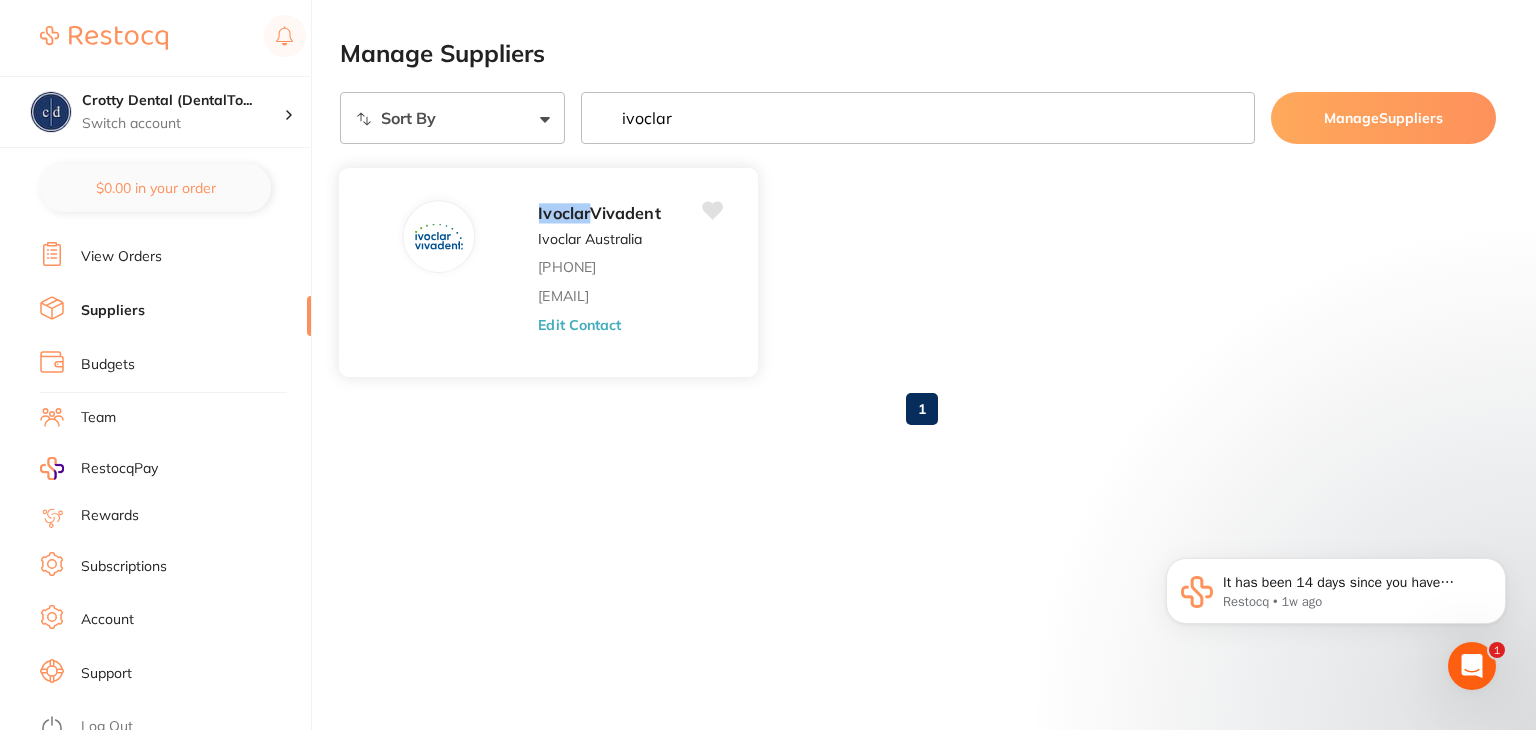 type on "ivoclar" 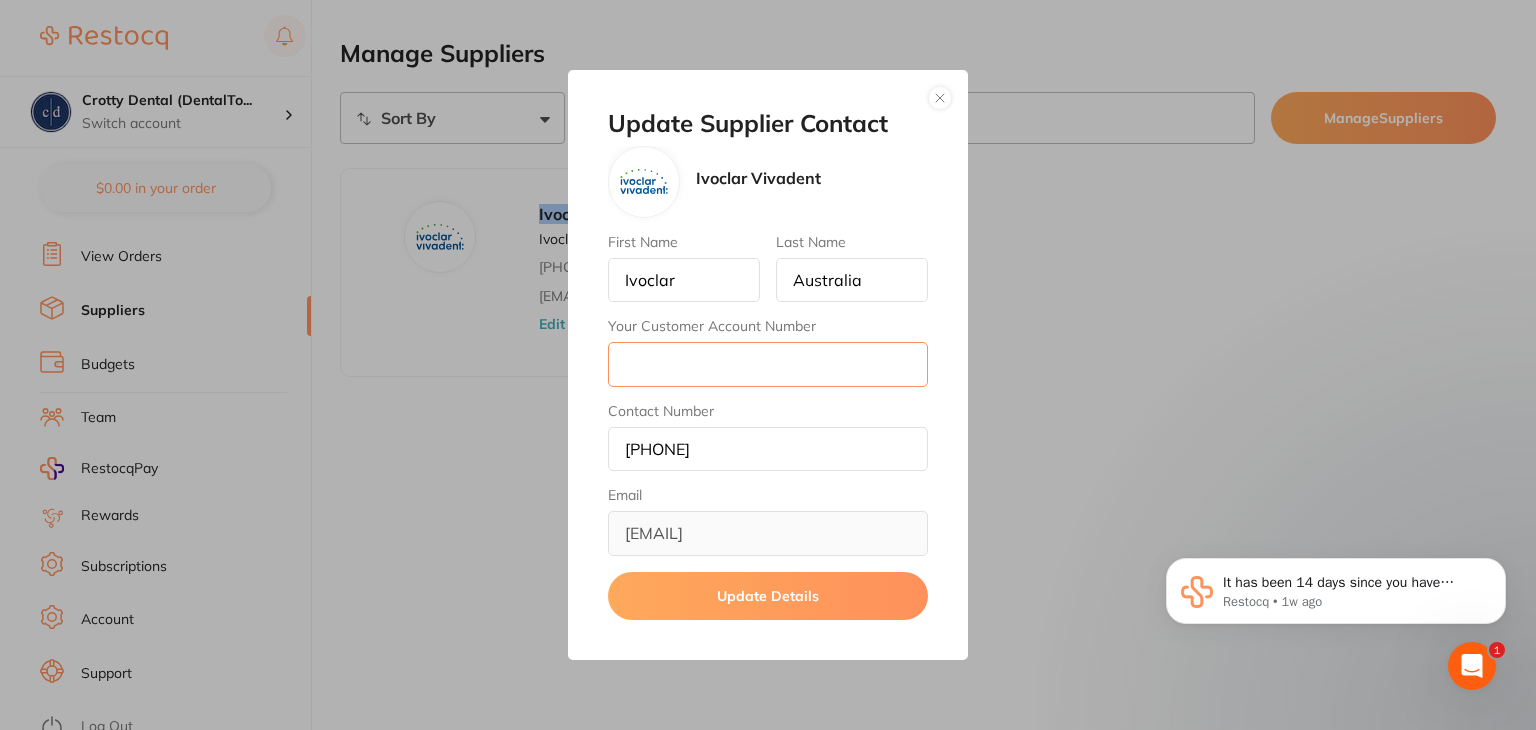 click on "Your Customer Account Number" at bounding box center (768, 364) 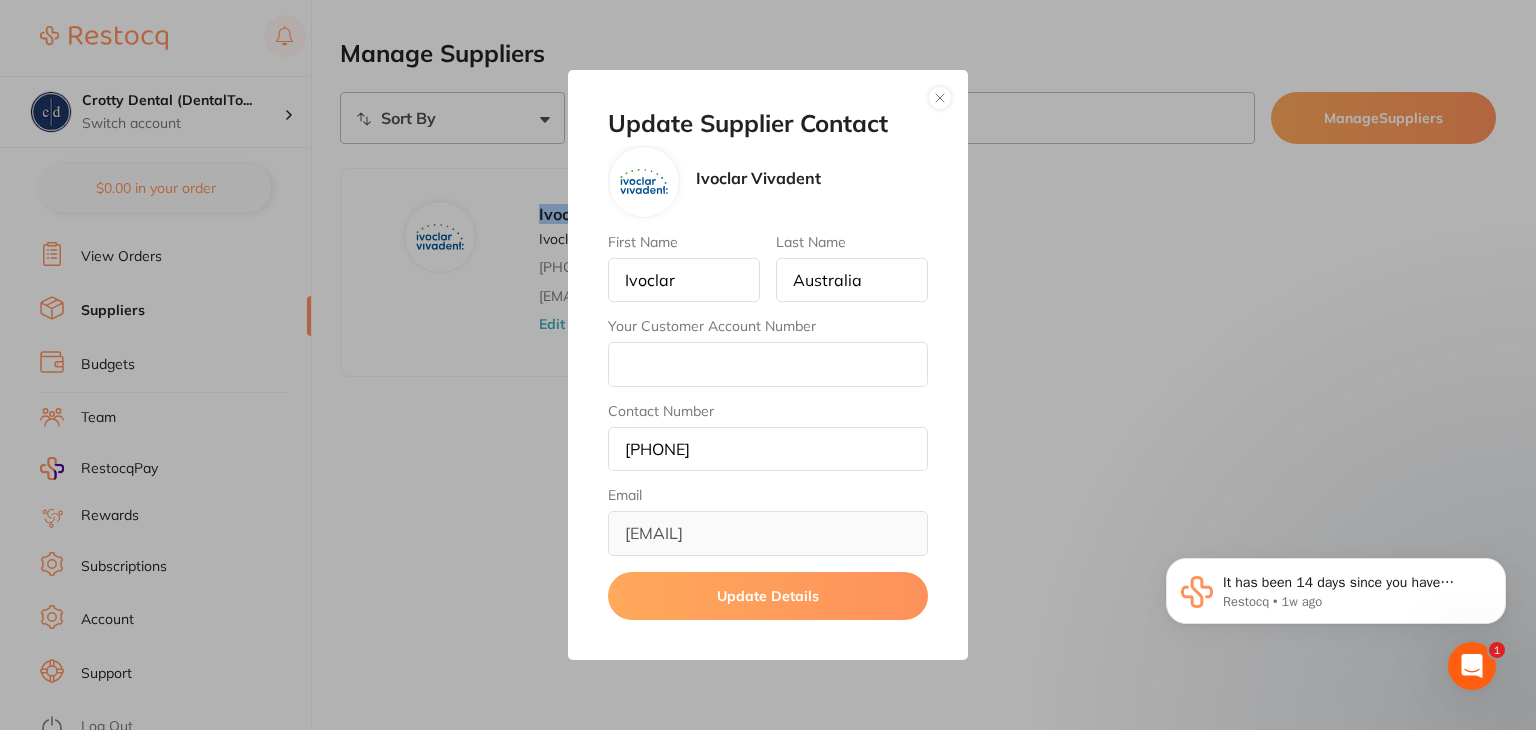click on "Update Supplier Contact Ivoclar Vivadent First Name Ivoclar Last Name Australia Your Customer Account Number Contact Number [PHONE] Email [EMAIL] Update Details" at bounding box center (768, 365) 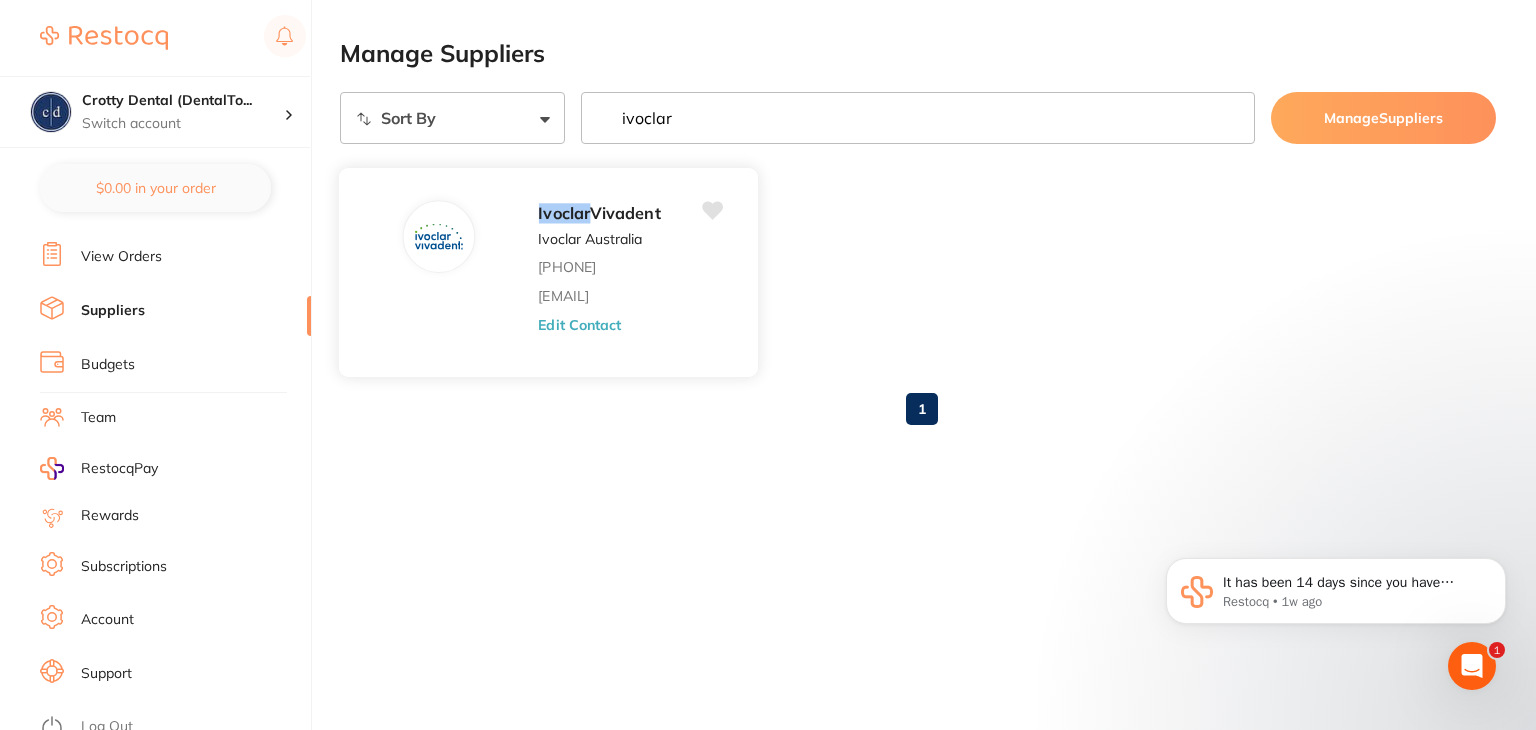 click on "Edit Contact" at bounding box center [579, 324] 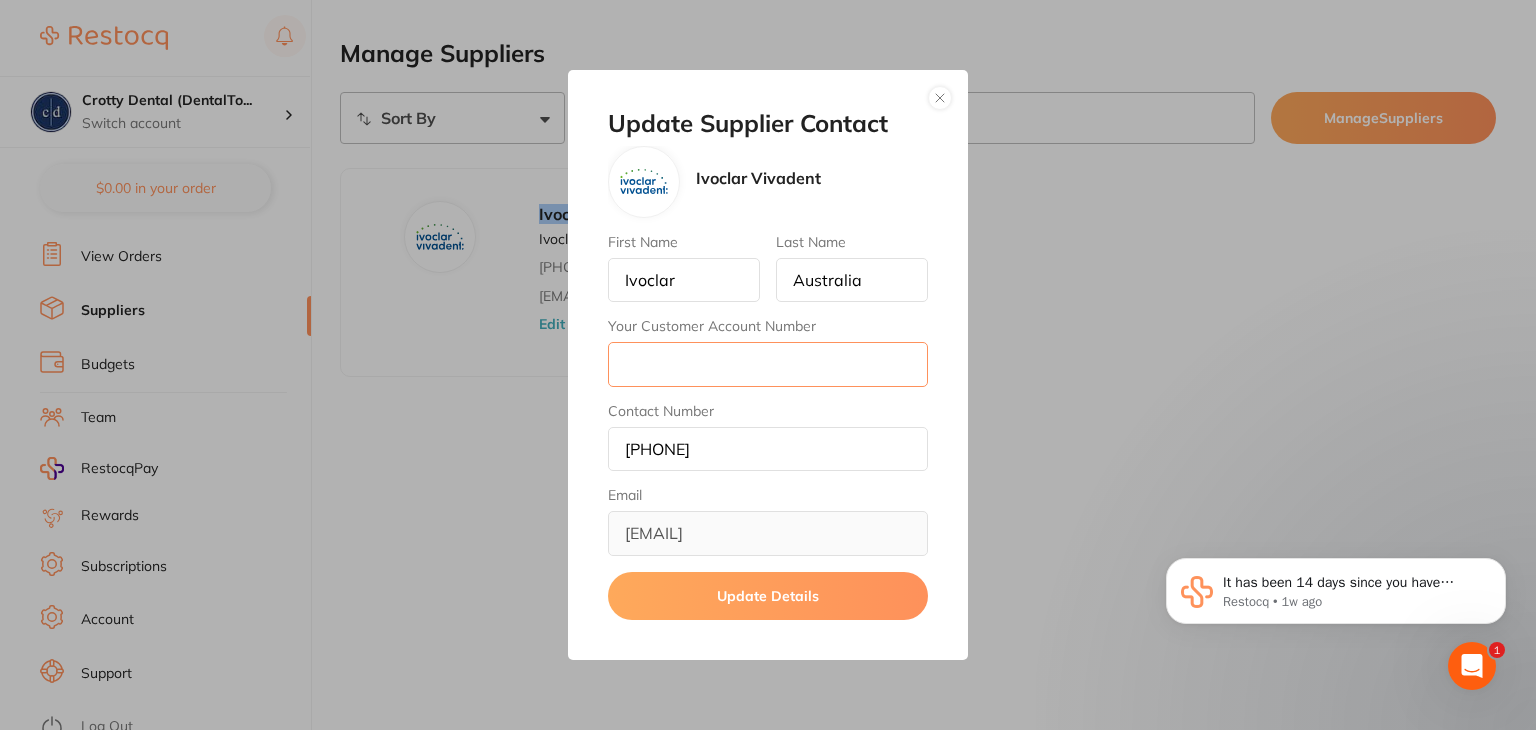 click on "Your Customer Account Number" at bounding box center (768, 364) 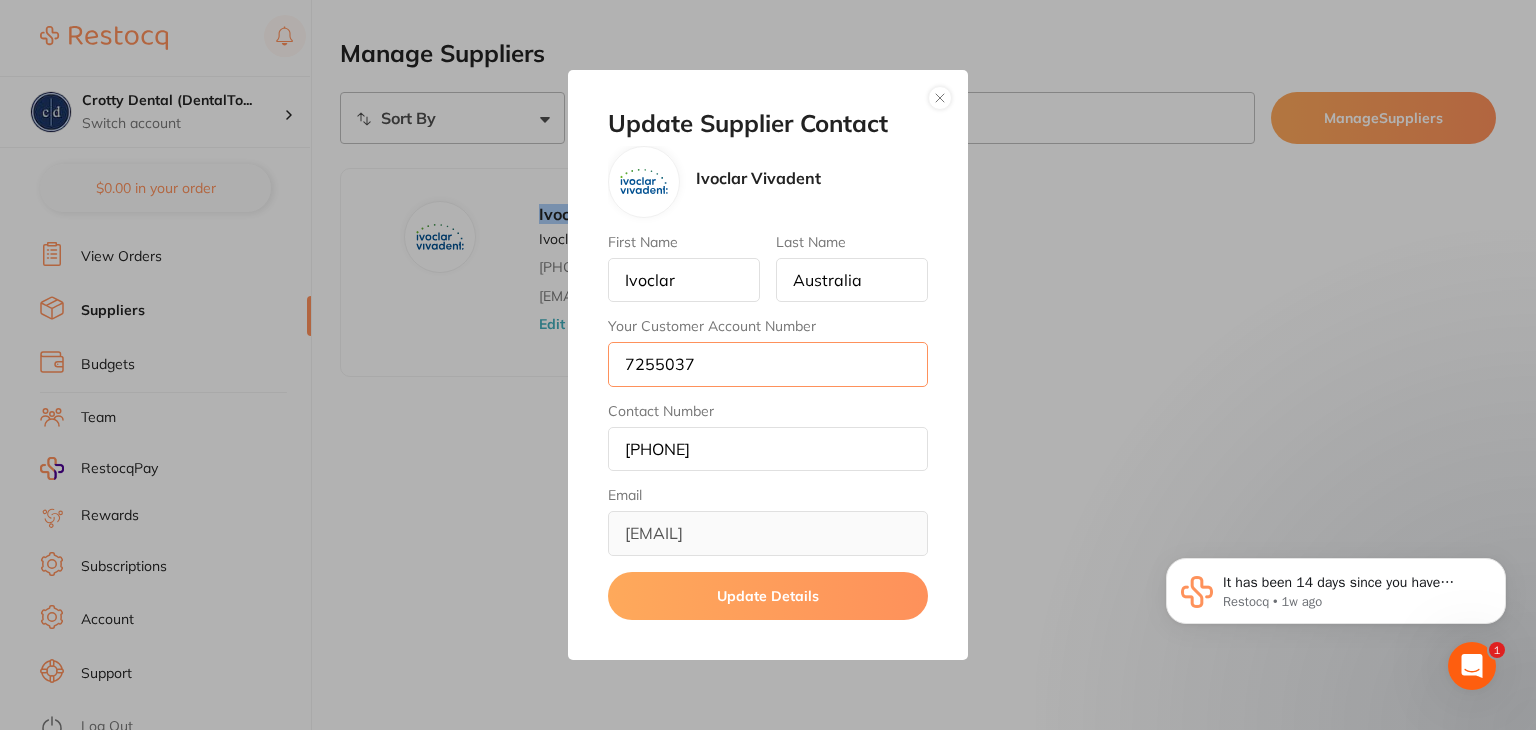 type on "7255037" 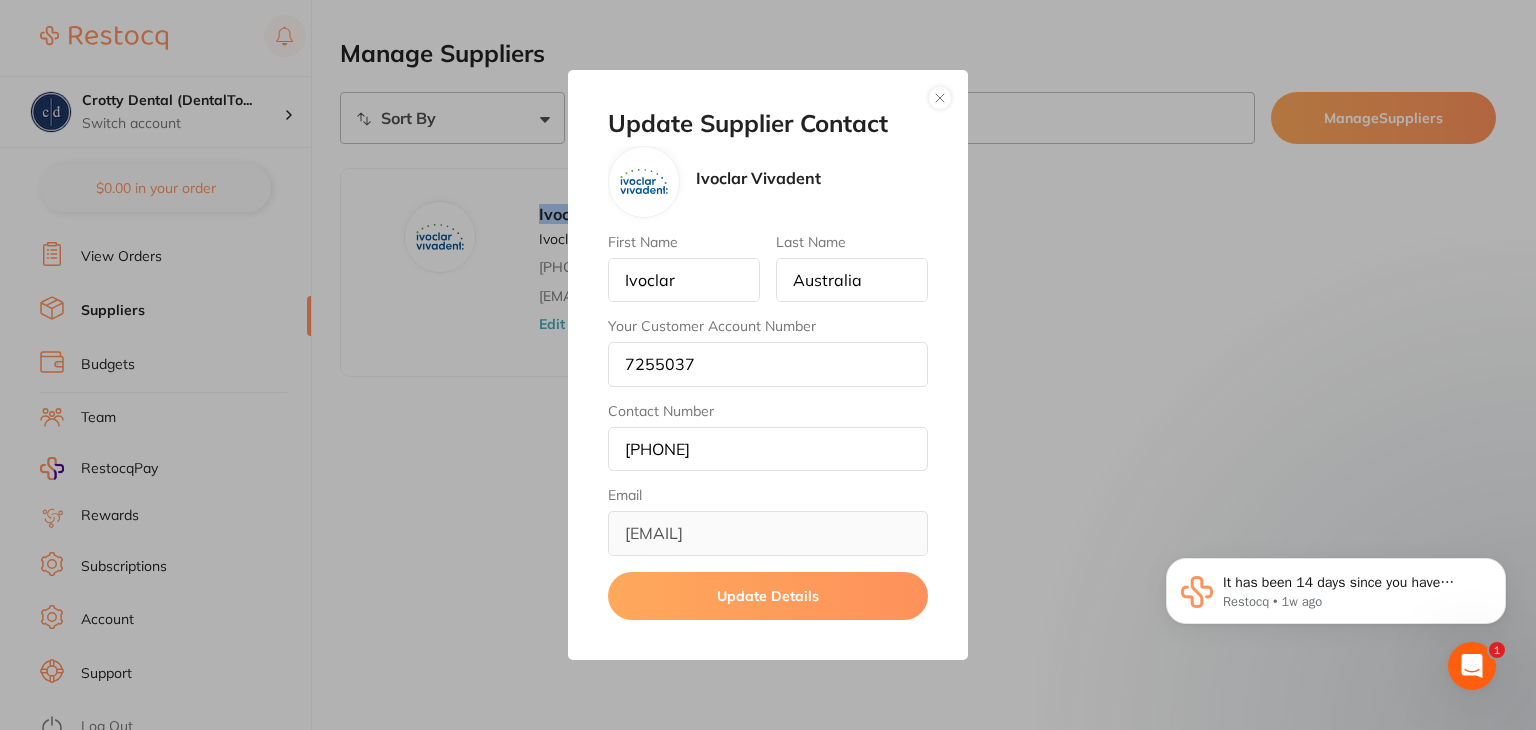 click on "Update Details" at bounding box center (768, 596) 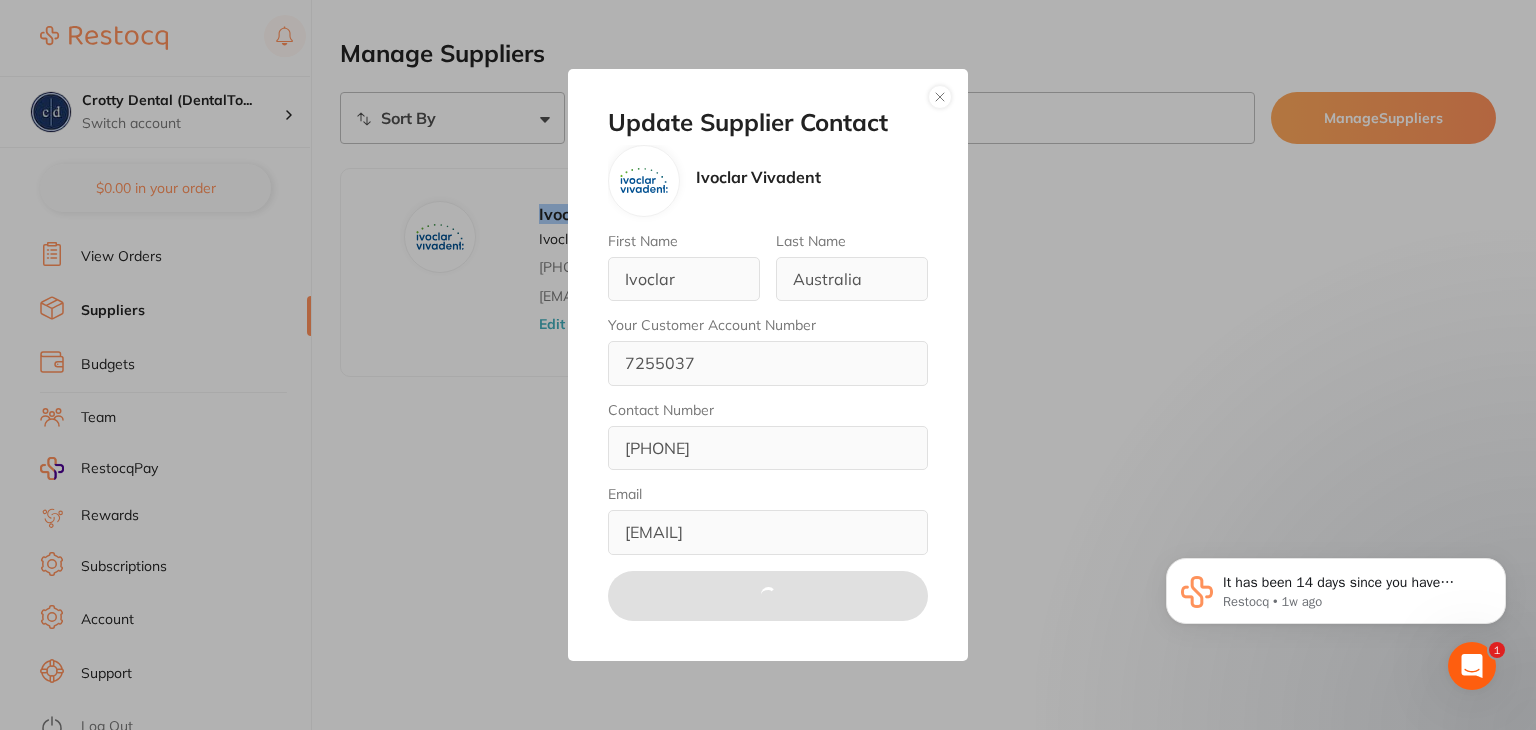 drag, startPoint x: 945, startPoint y: 97, endPoint x: 936, endPoint y: 107, distance: 13.453624 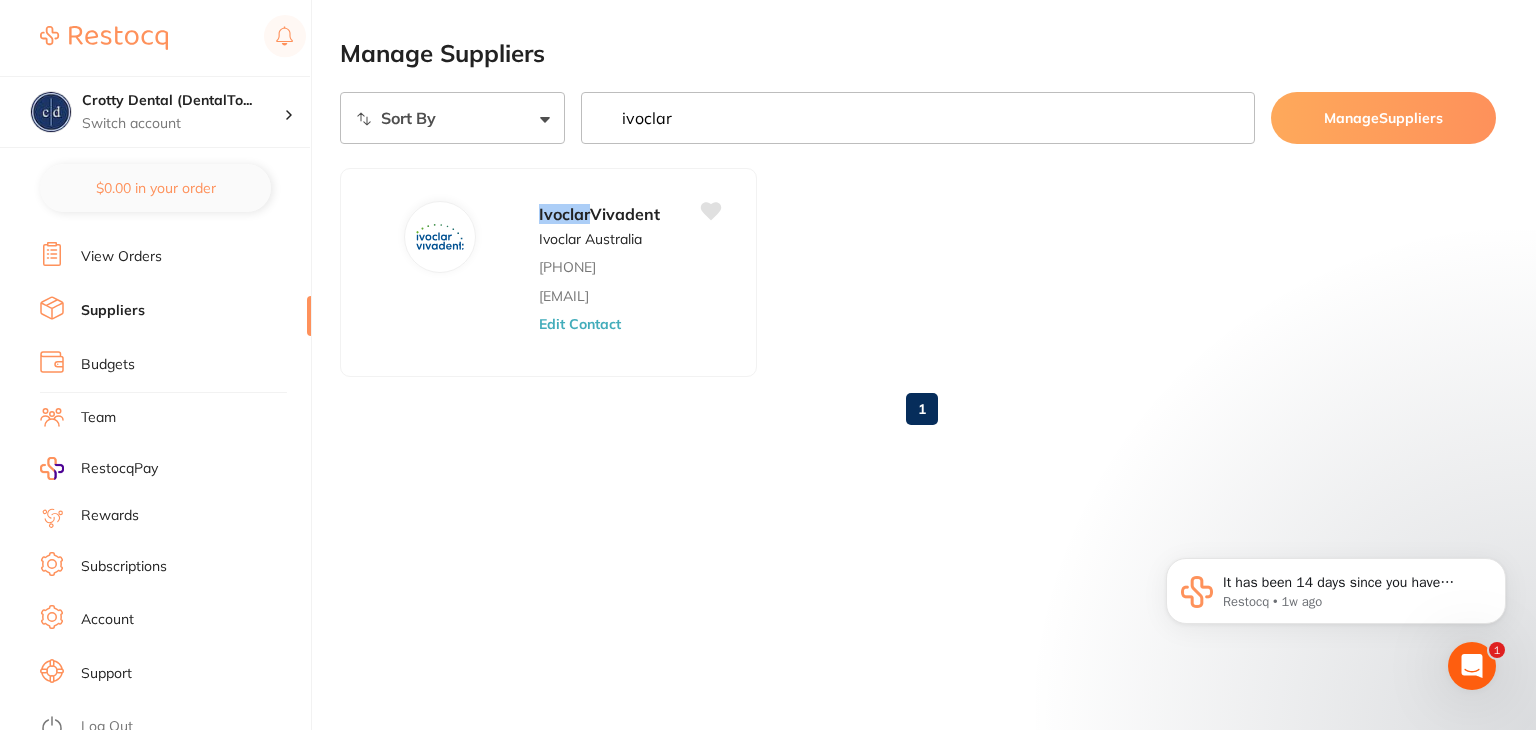 click on "Log Out" at bounding box center (107, 727) 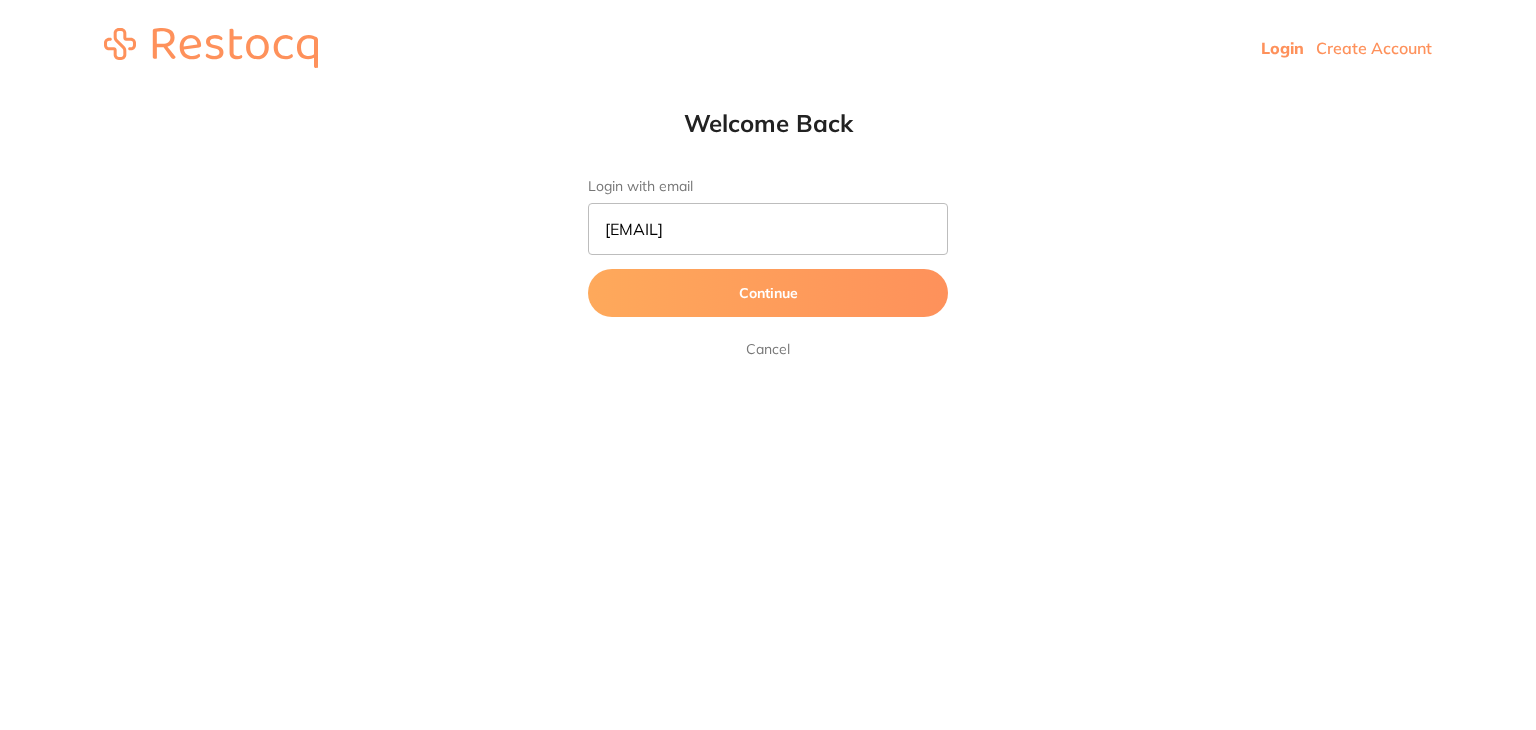 scroll, scrollTop: 0, scrollLeft: 0, axis: both 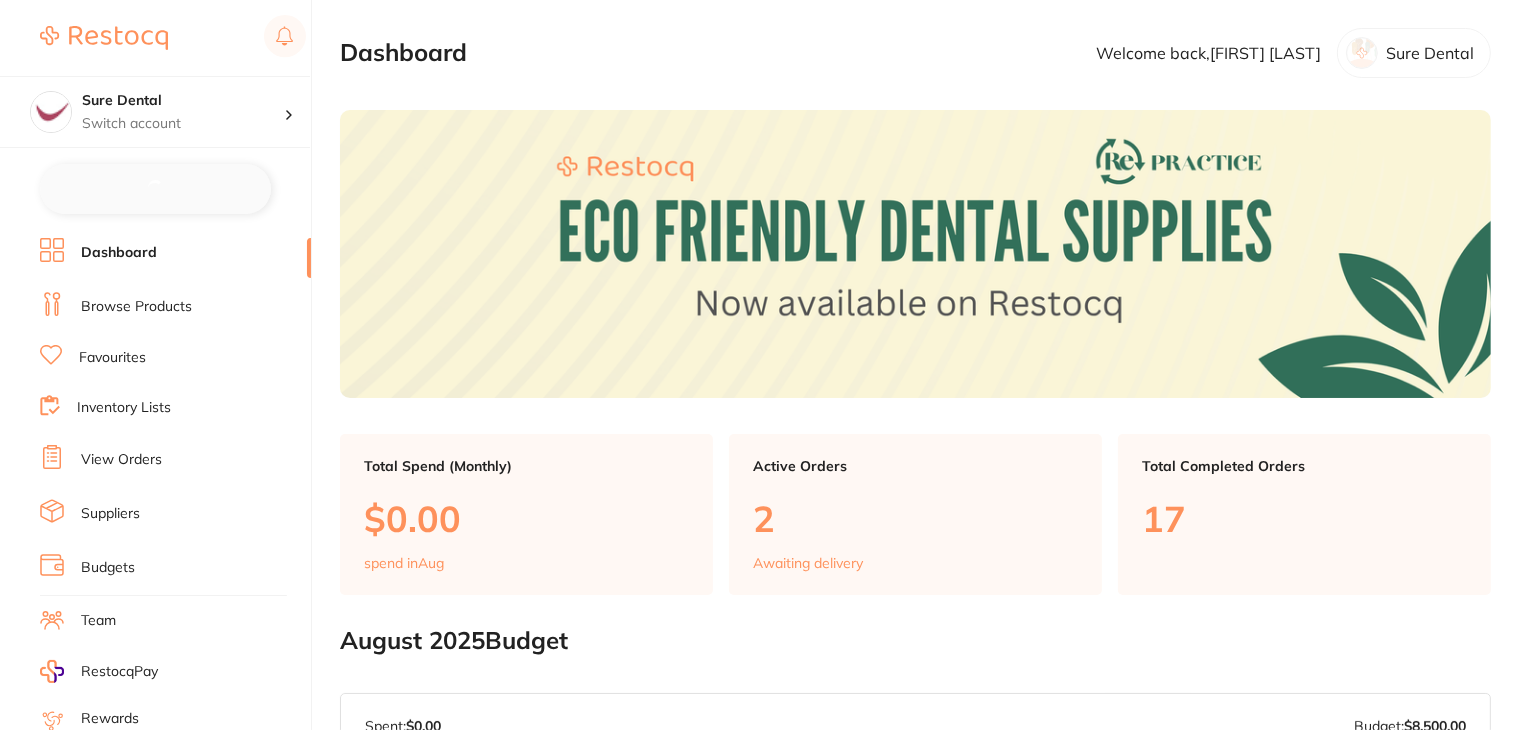 checkbox on "false" 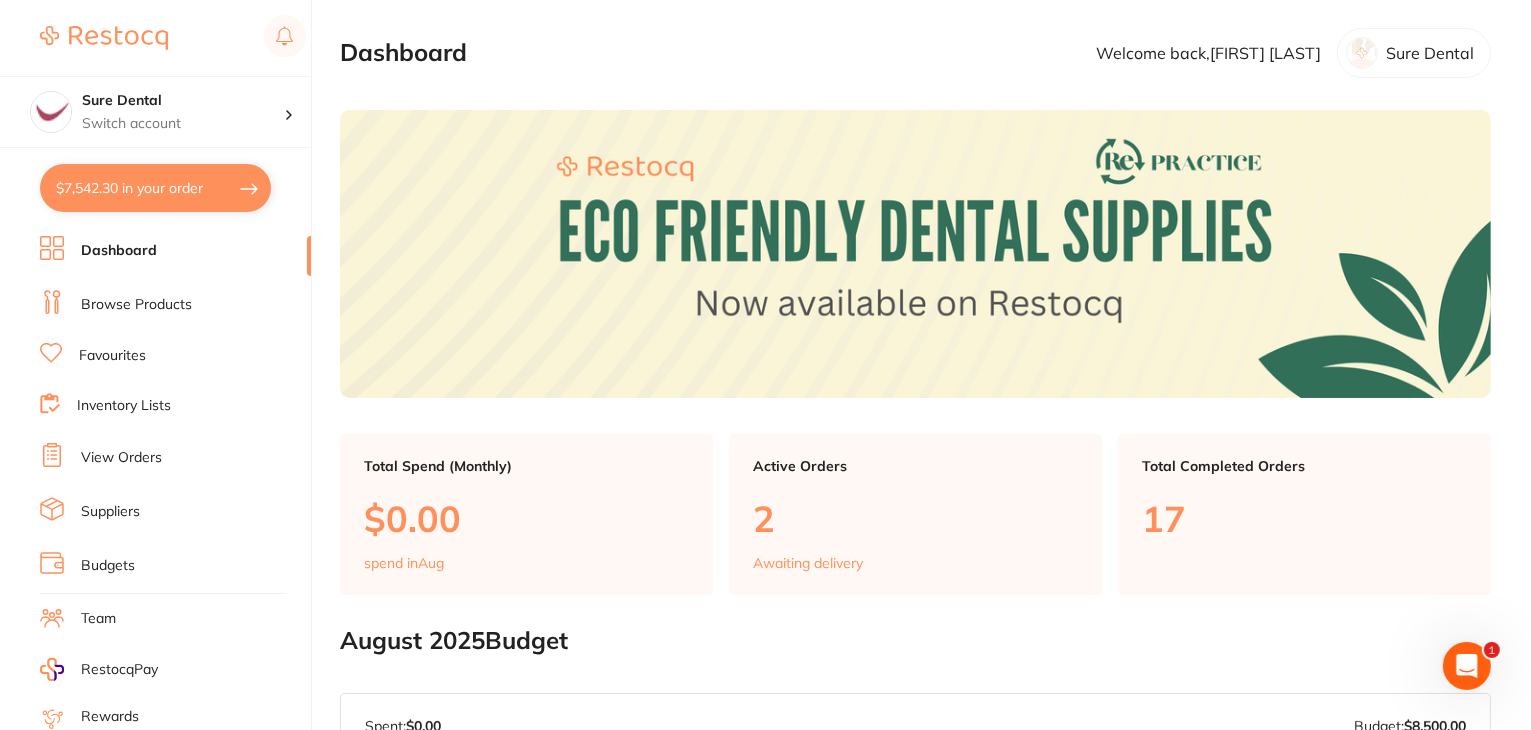 scroll, scrollTop: 0, scrollLeft: 0, axis: both 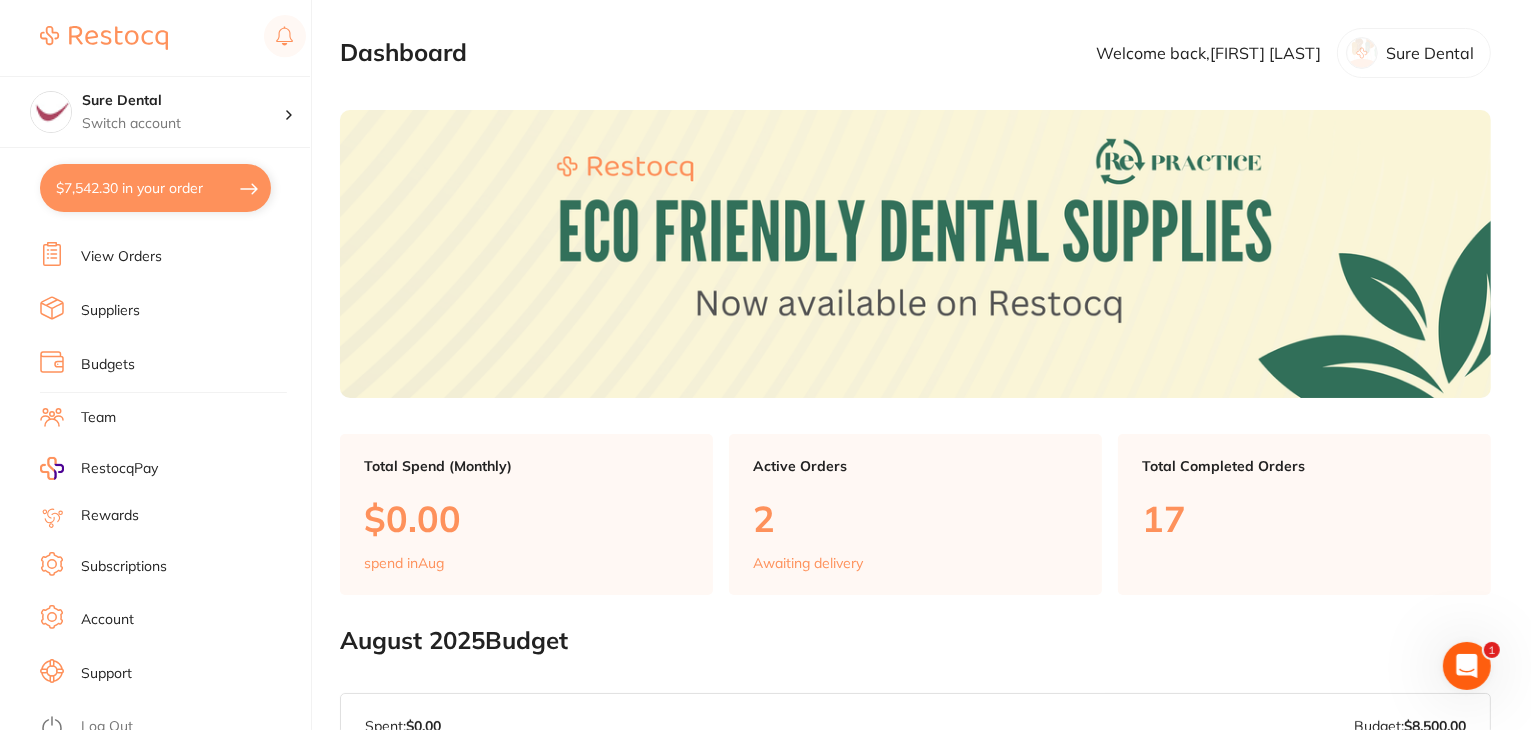 click on "Log Out" at bounding box center [107, 727] 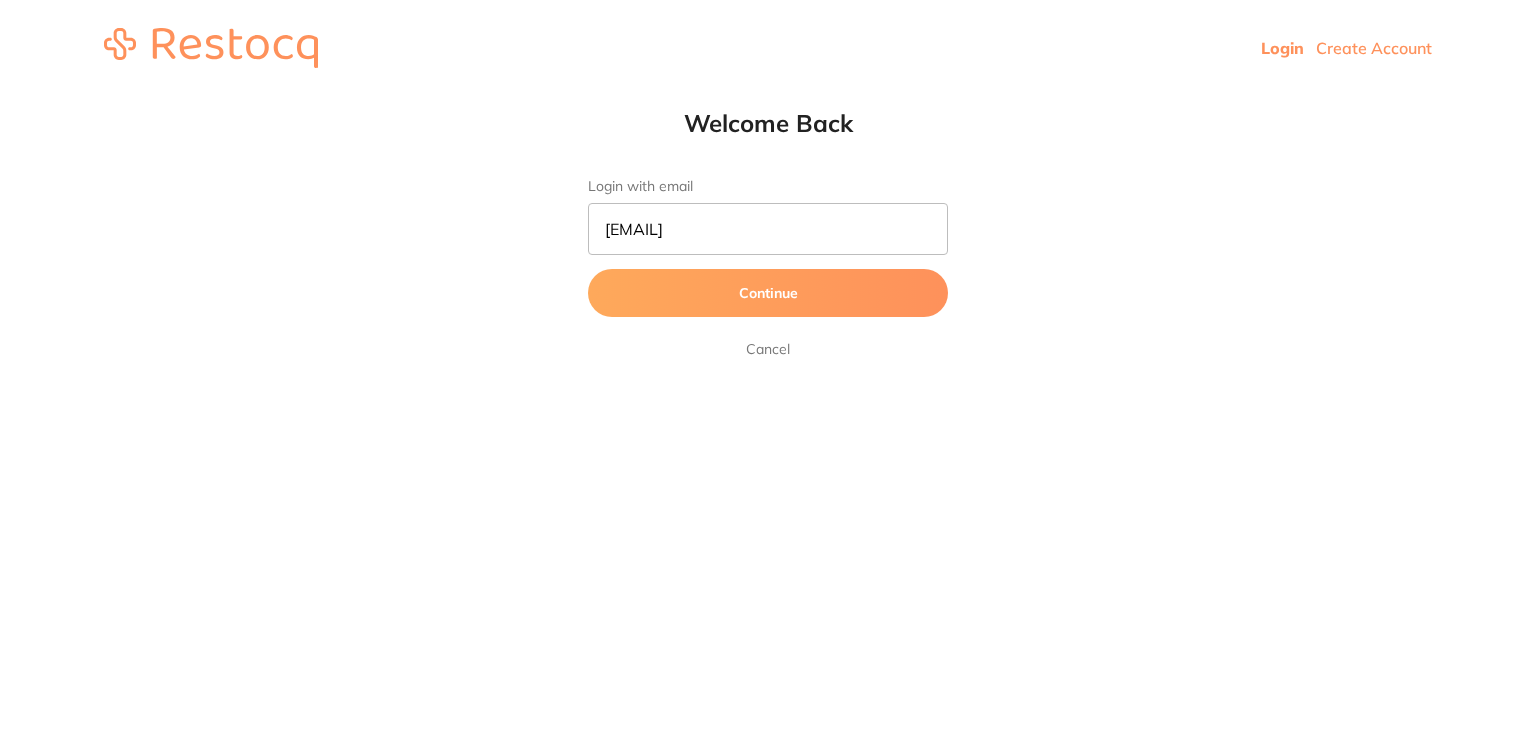scroll, scrollTop: 0, scrollLeft: 0, axis: both 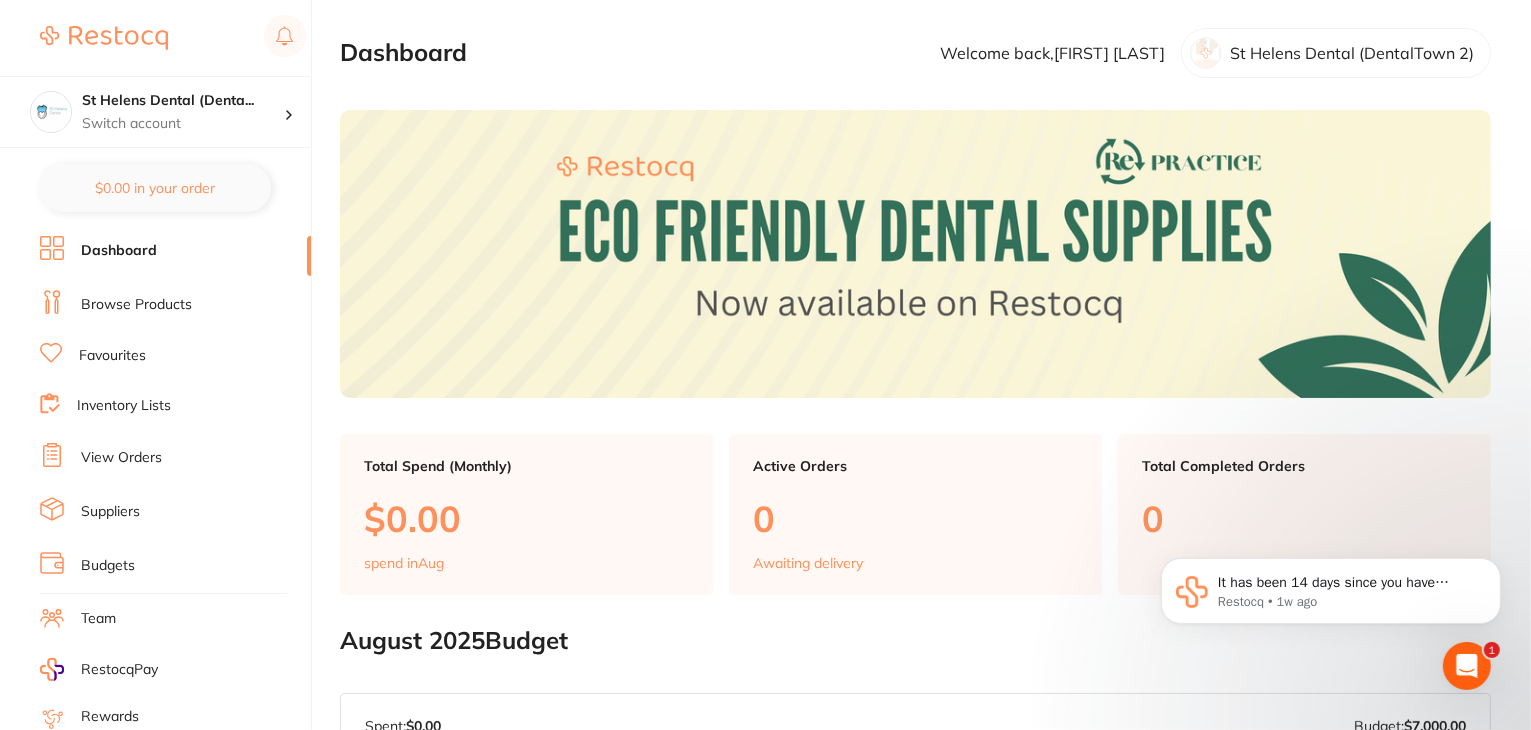 click on "Favourites" at bounding box center [112, 356] 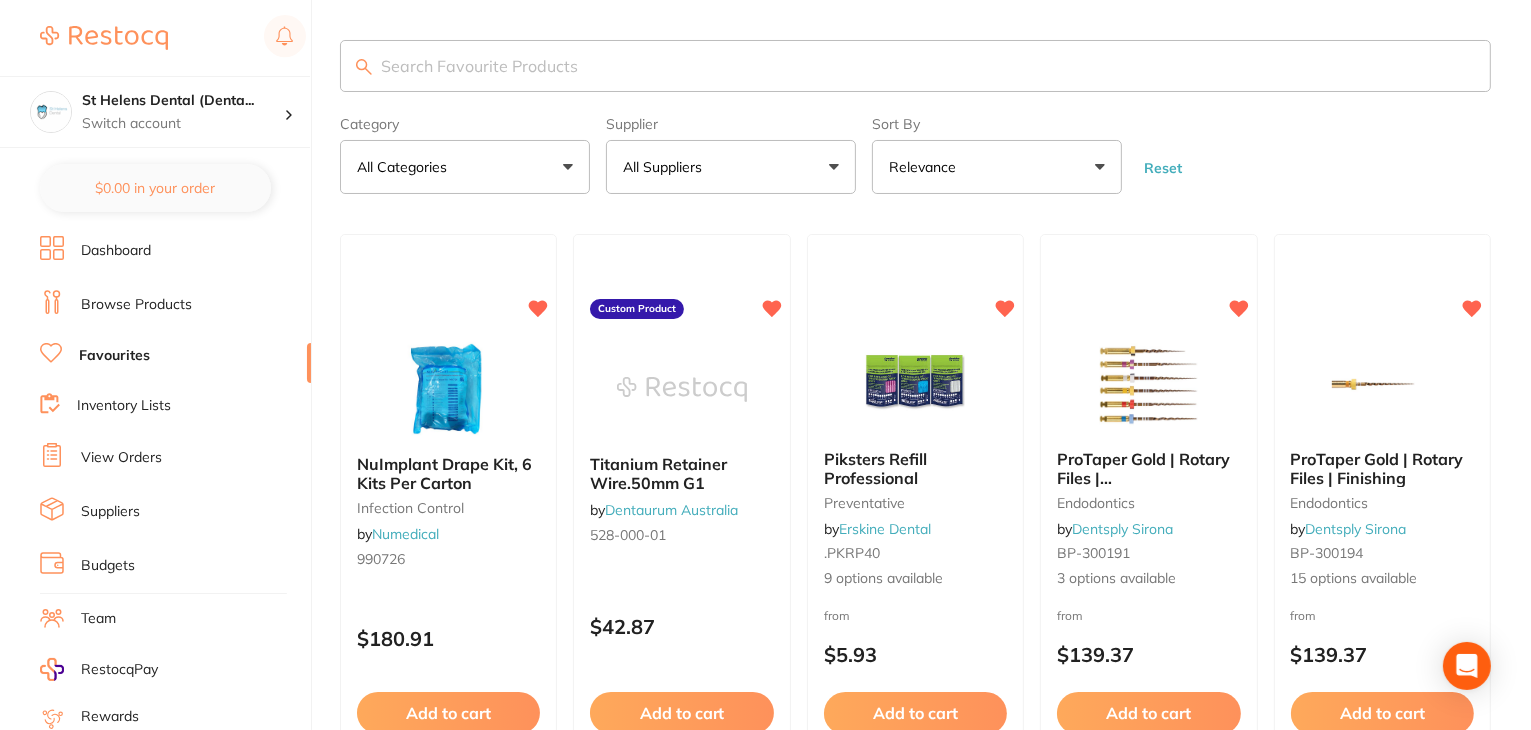 click on "All Suppliers" at bounding box center (731, 167) 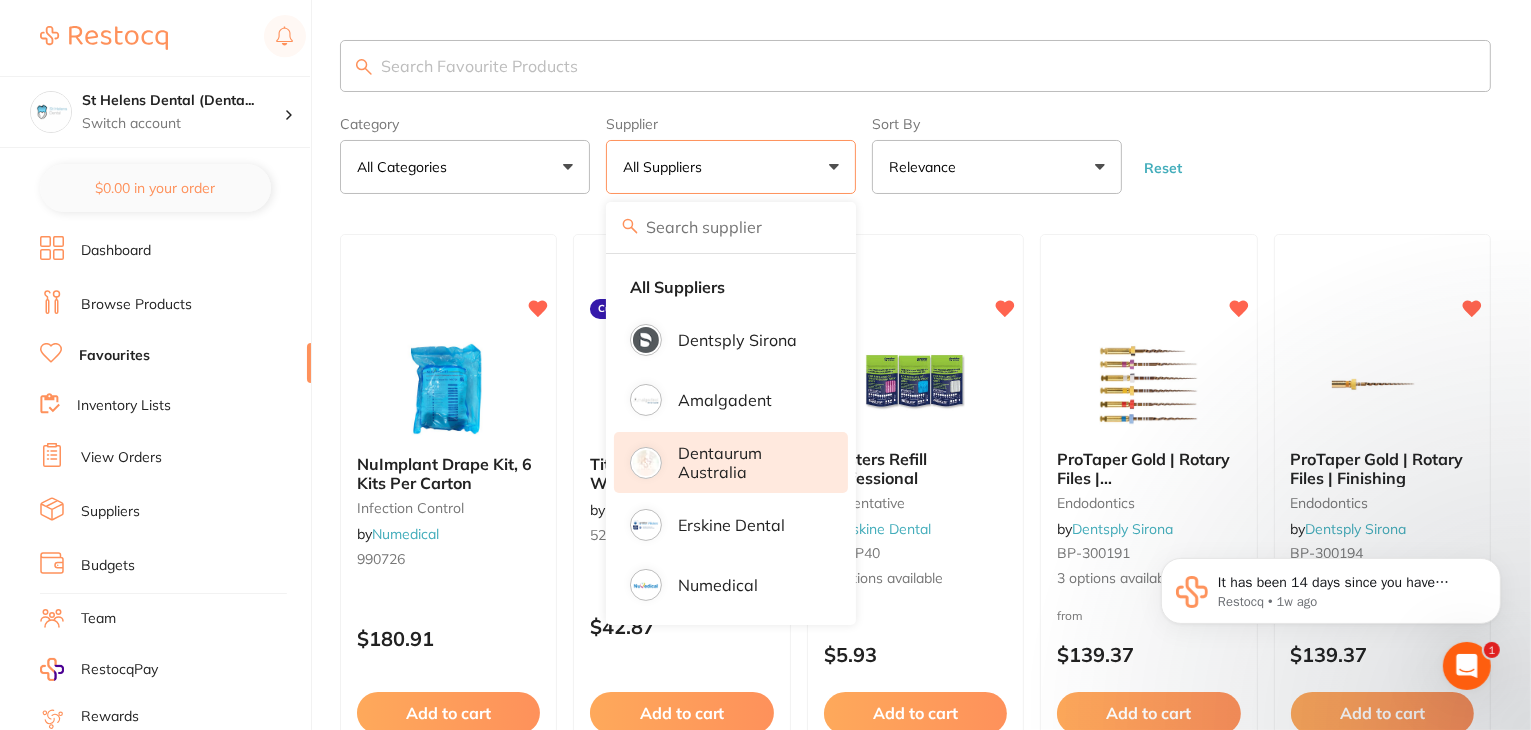 scroll, scrollTop: 0, scrollLeft: 0, axis: both 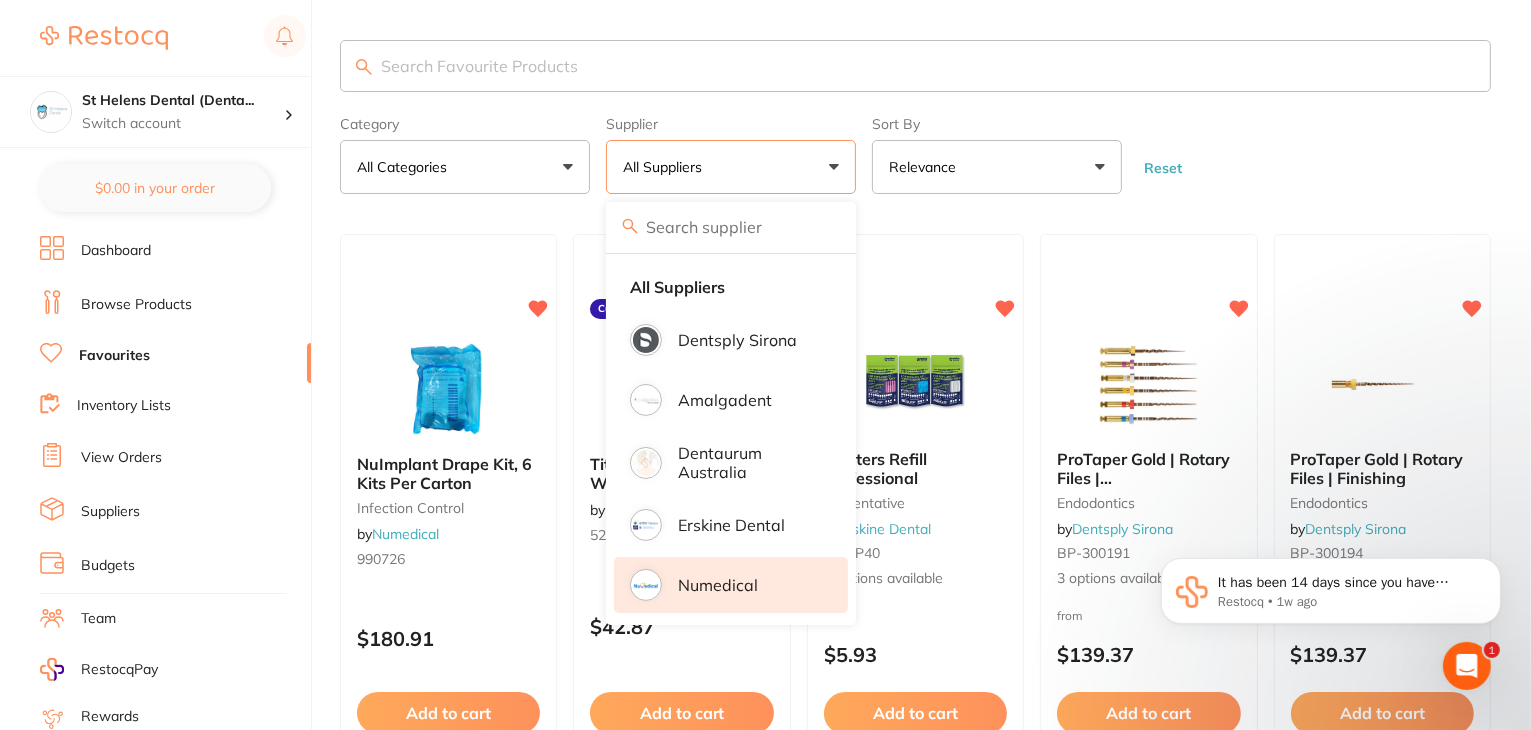 click on "Numedical" at bounding box center (718, 585) 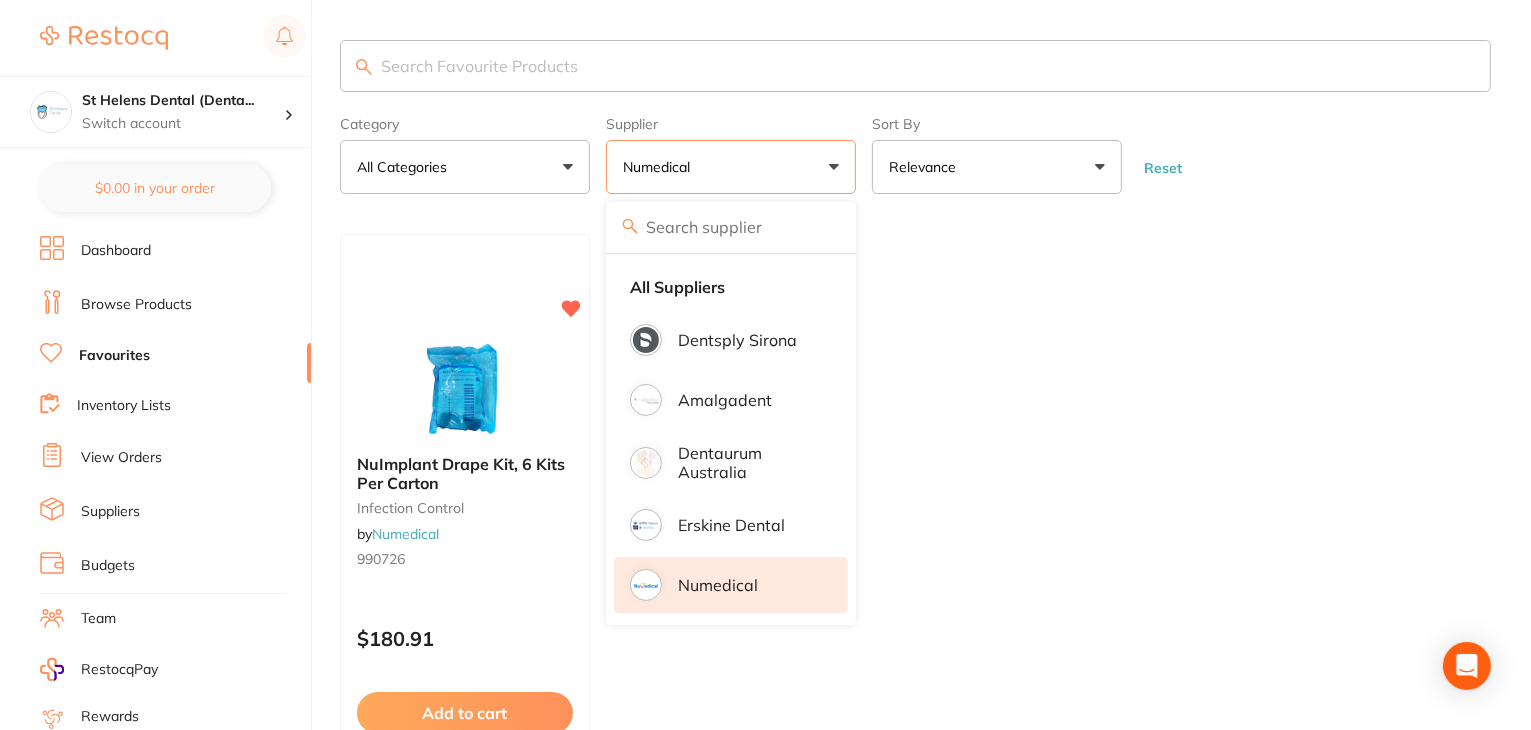 click on "NuImplant Drape Kit, 6 Kits Per Carton   infection control by  Numedical 990726 $180.91 Add to cart Save to list" at bounding box center (915, 521) 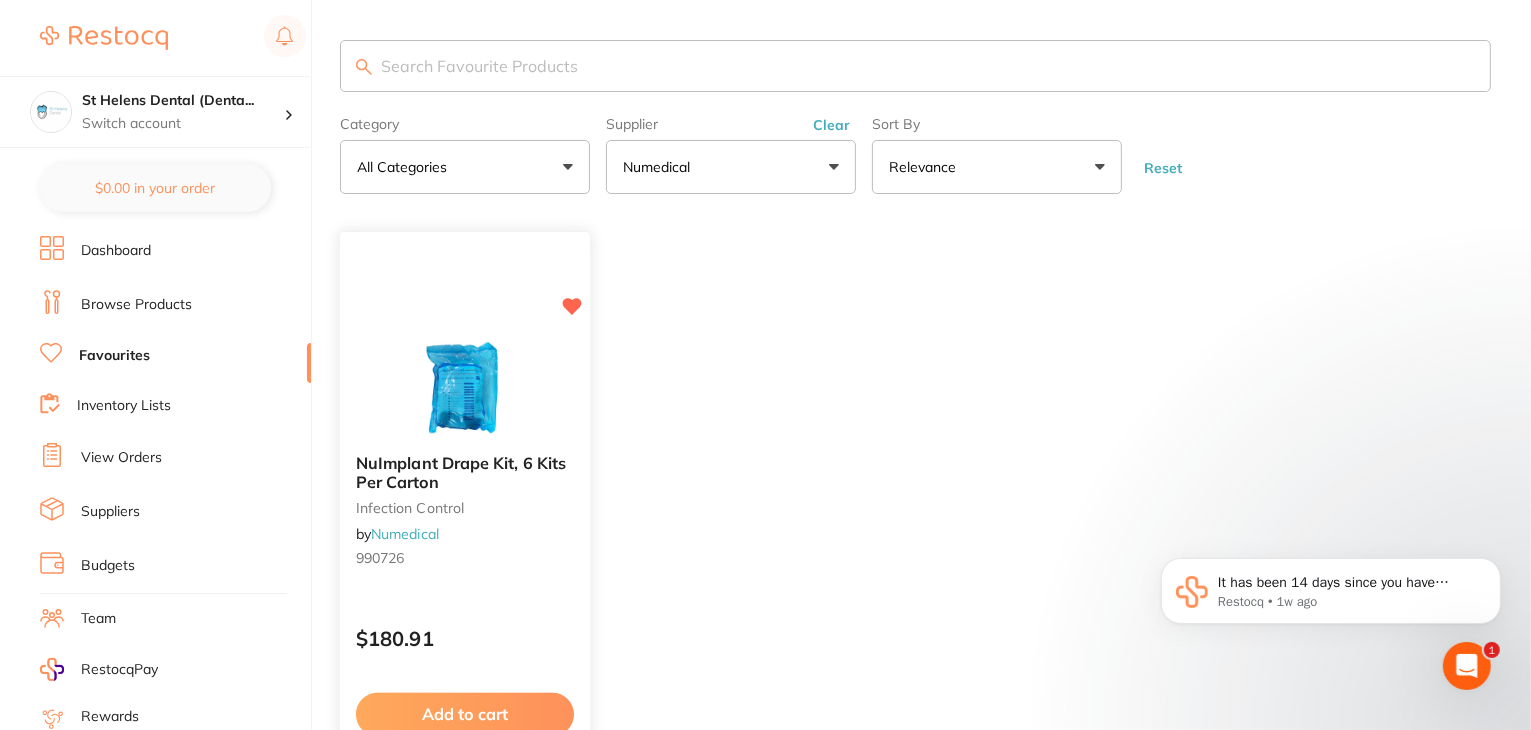 scroll, scrollTop: 0, scrollLeft: 0, axis: both 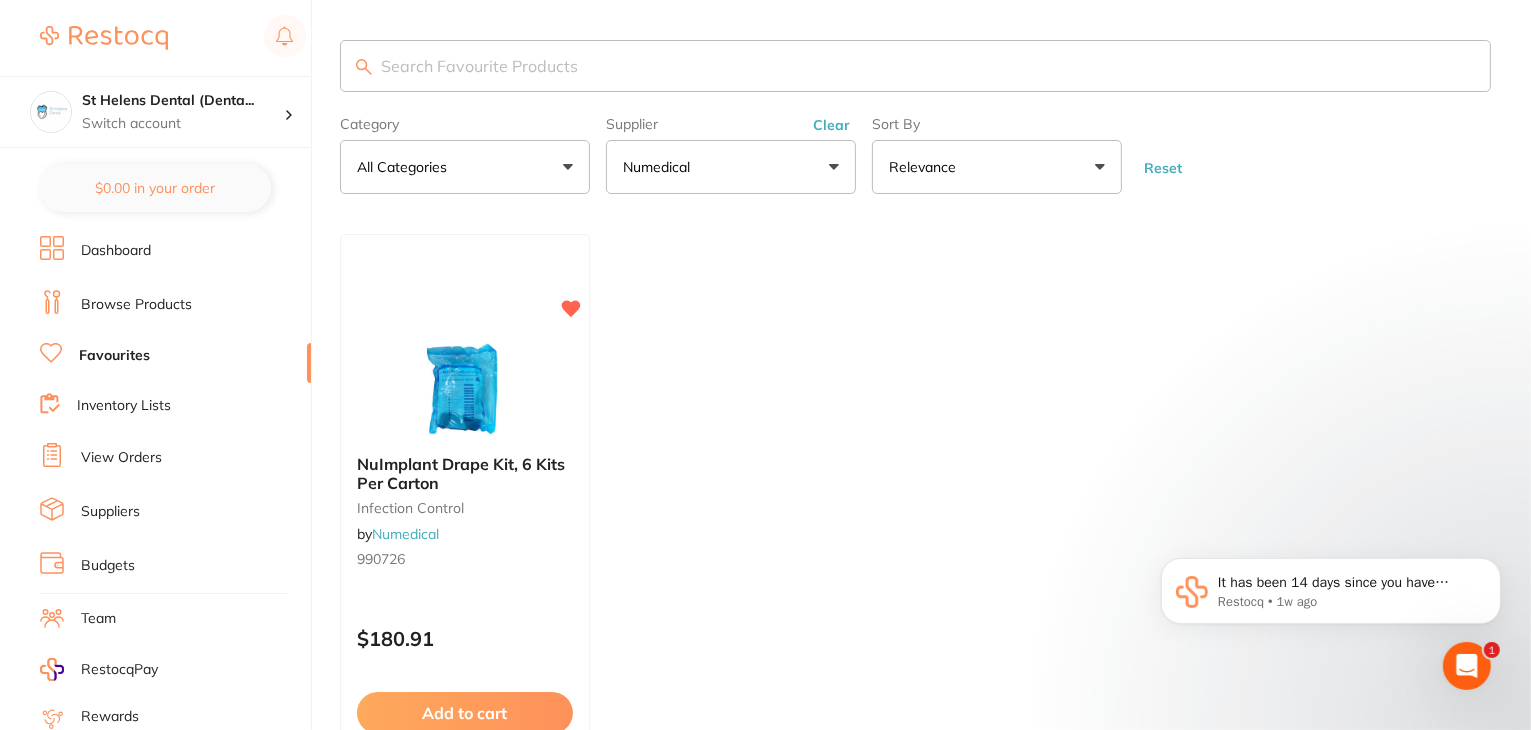 drag, startPoint x: 108, startPoint y: 501, endPoint x: 230, endPoint y: 481, distance: 123.62848 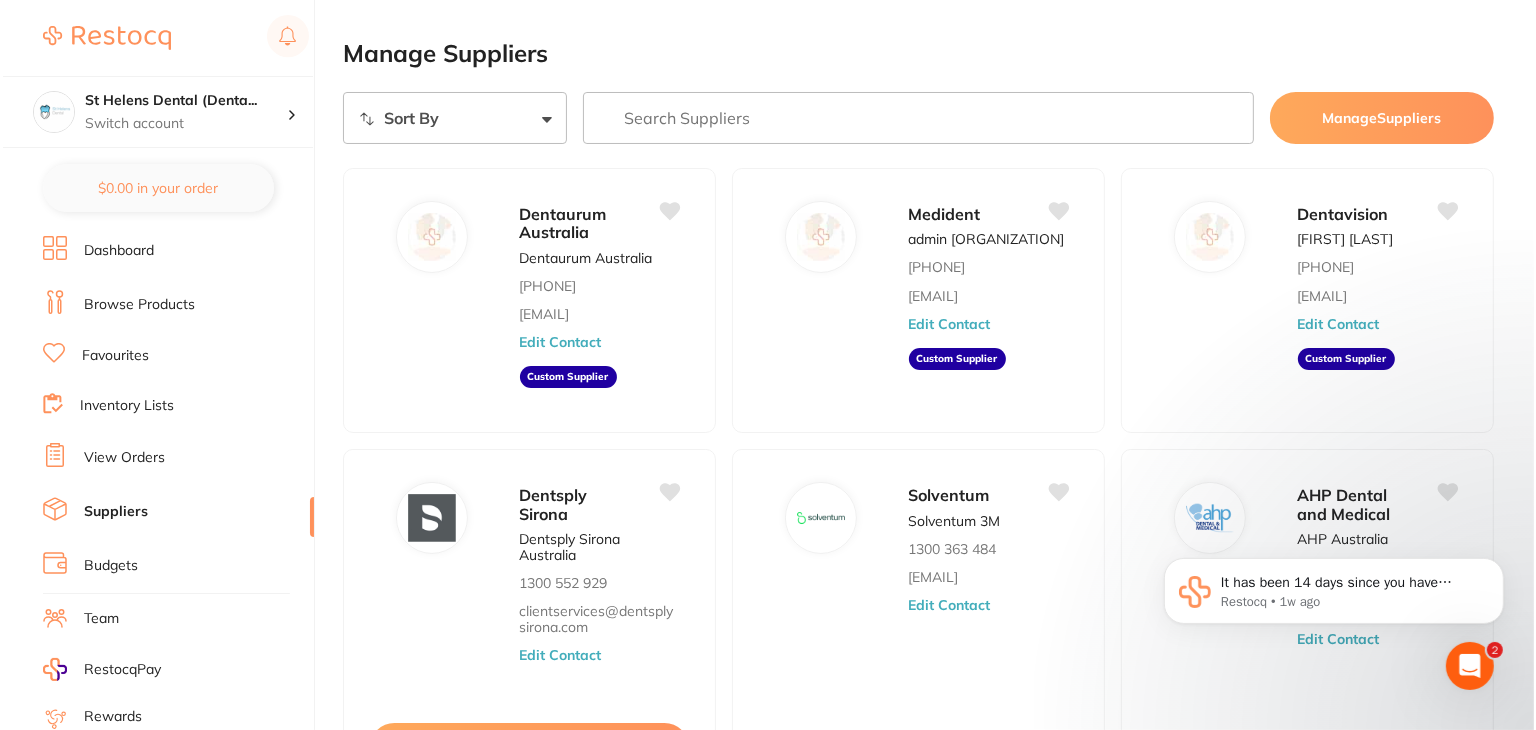 scroll, scrollTop: 0, scrollLeft: 0, axis: both 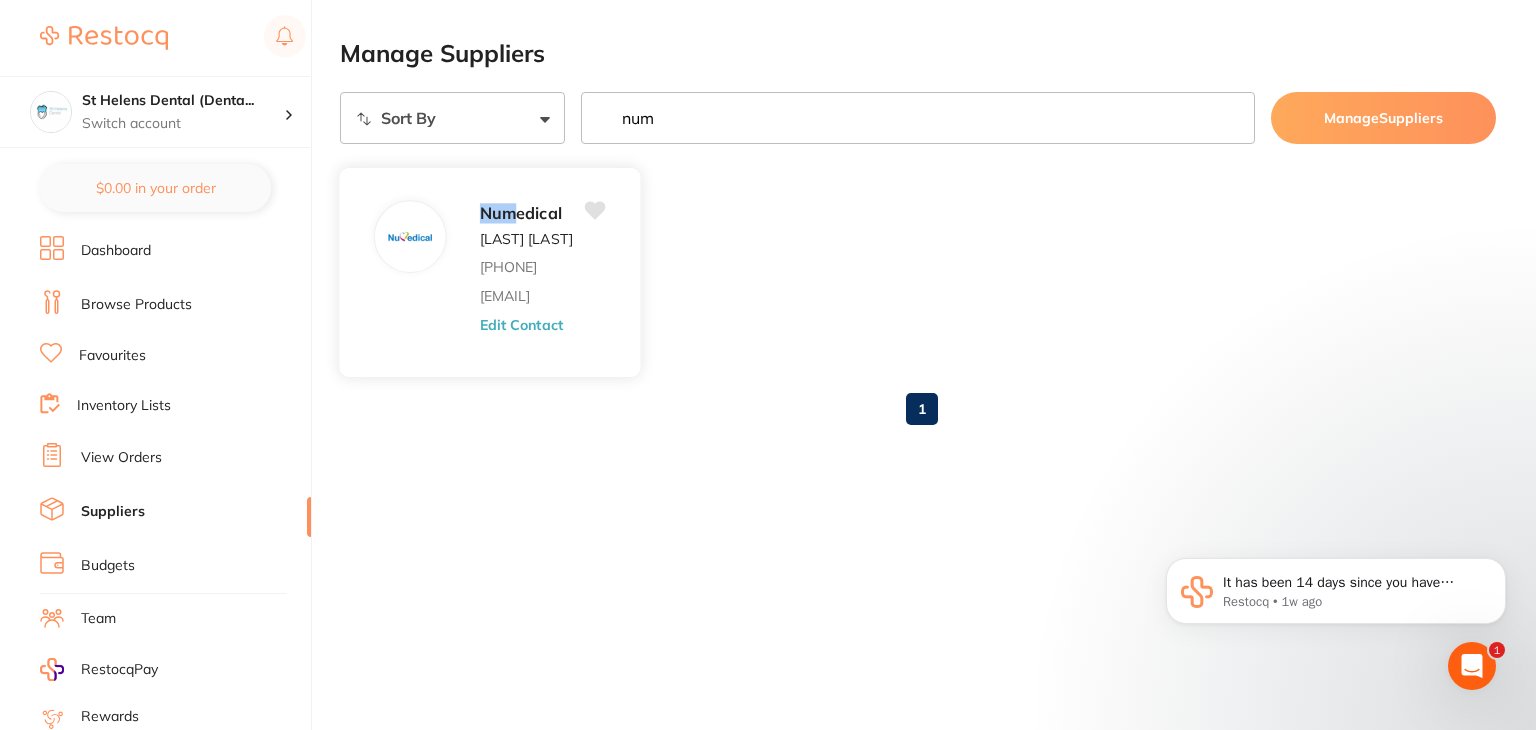type on "num" 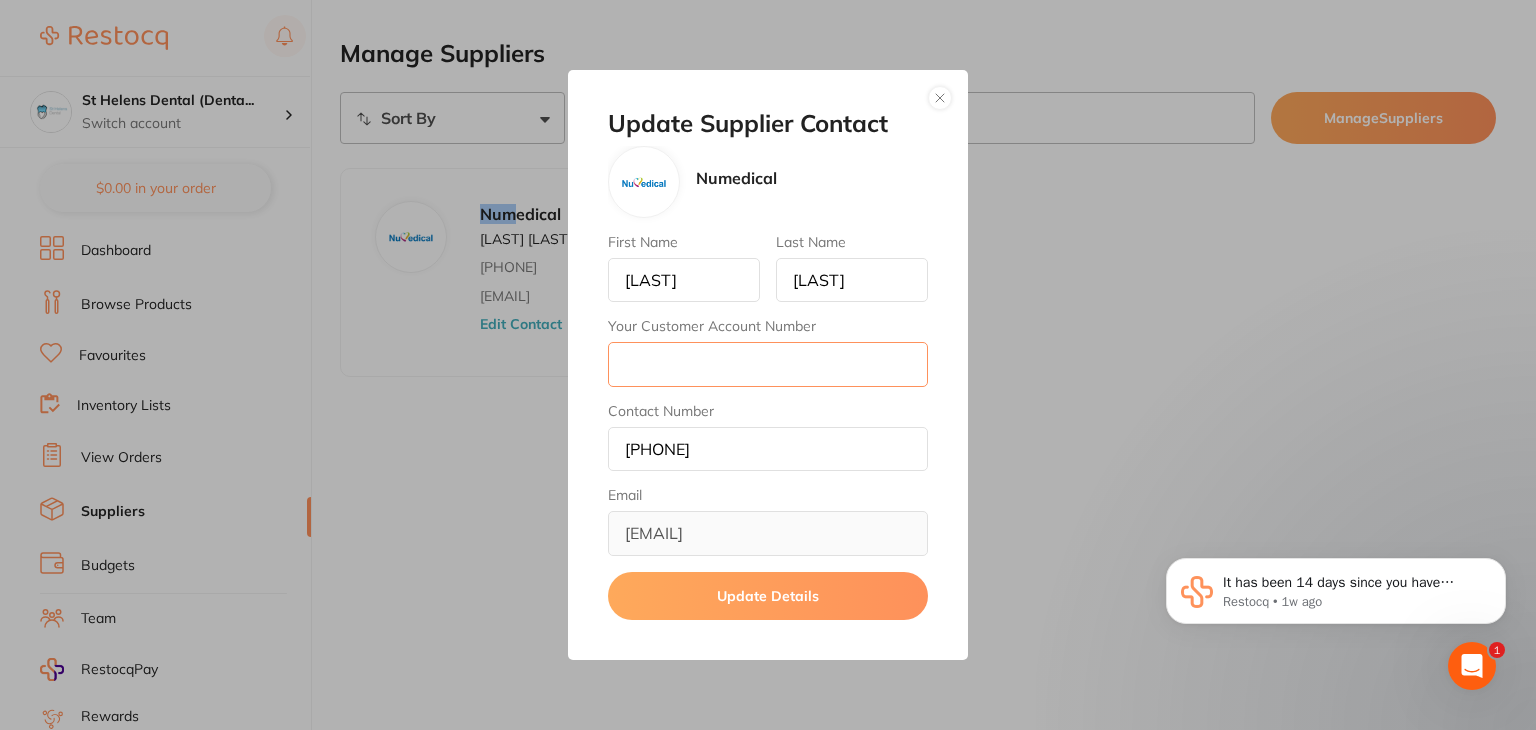 drag, startPoint x: 634, startPoint y: 361, endPoint x: 694, endPoint y: 361, distance: 60 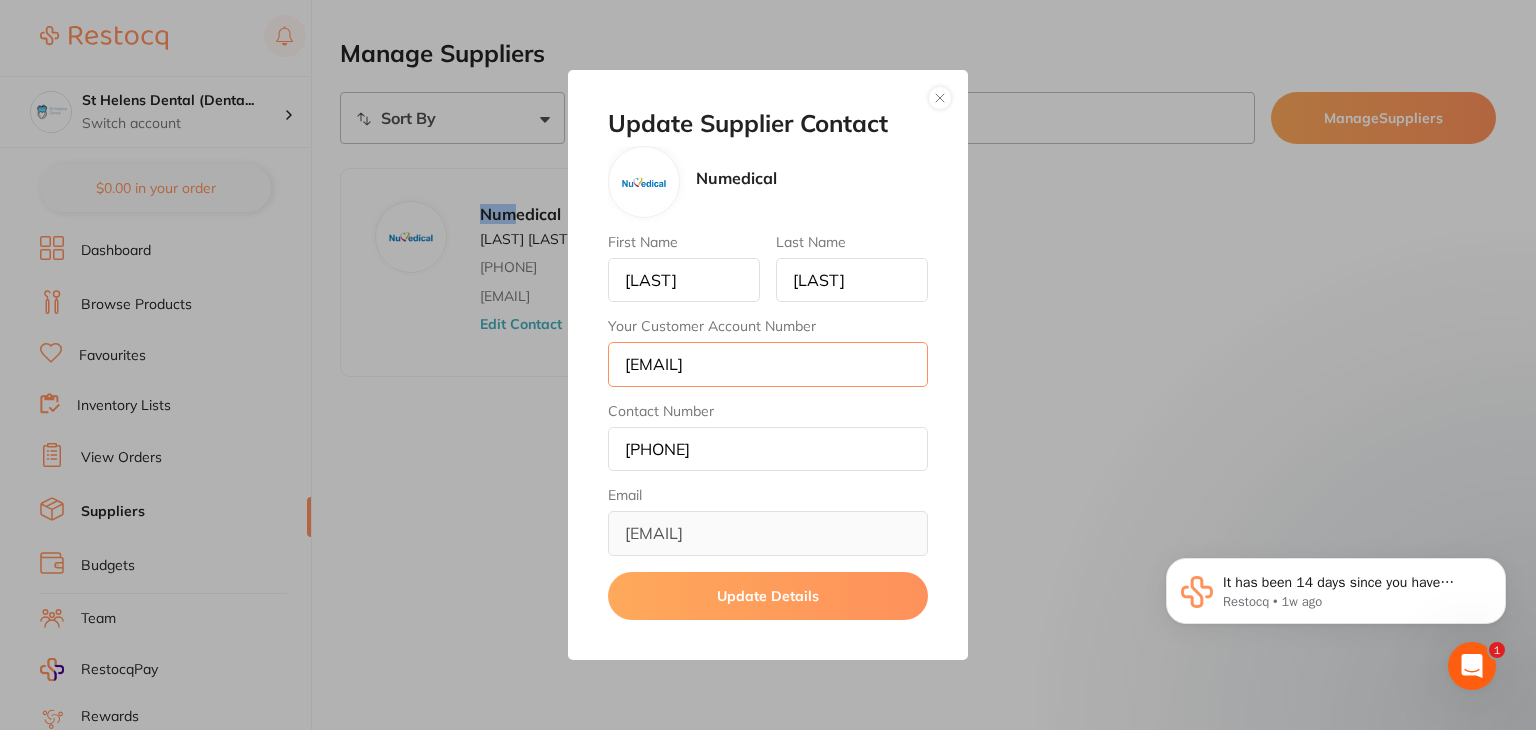 click on "info@sthelensdental.com.au" at bounding box center [768, 364] 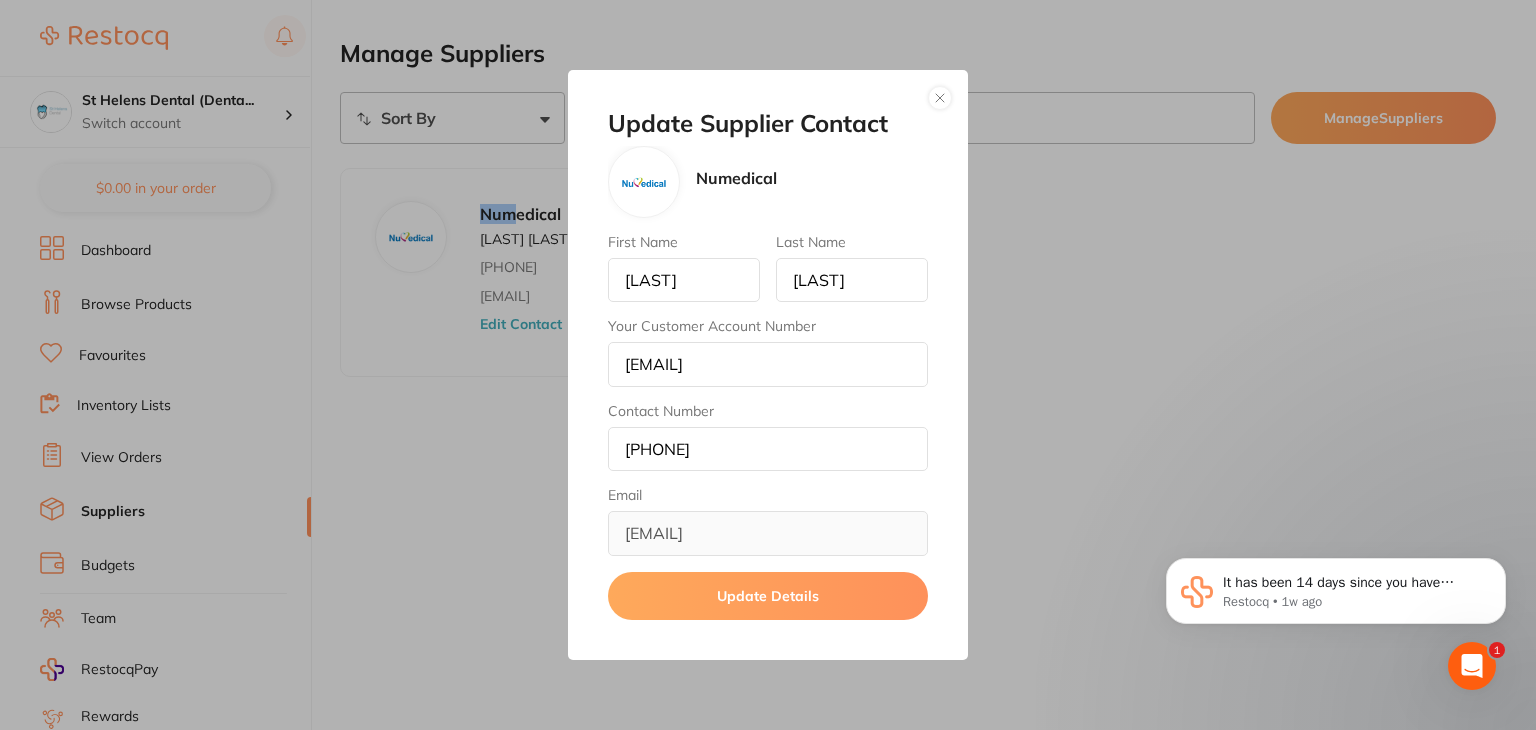 click on "Update Details" at bounding box center (768, 596) 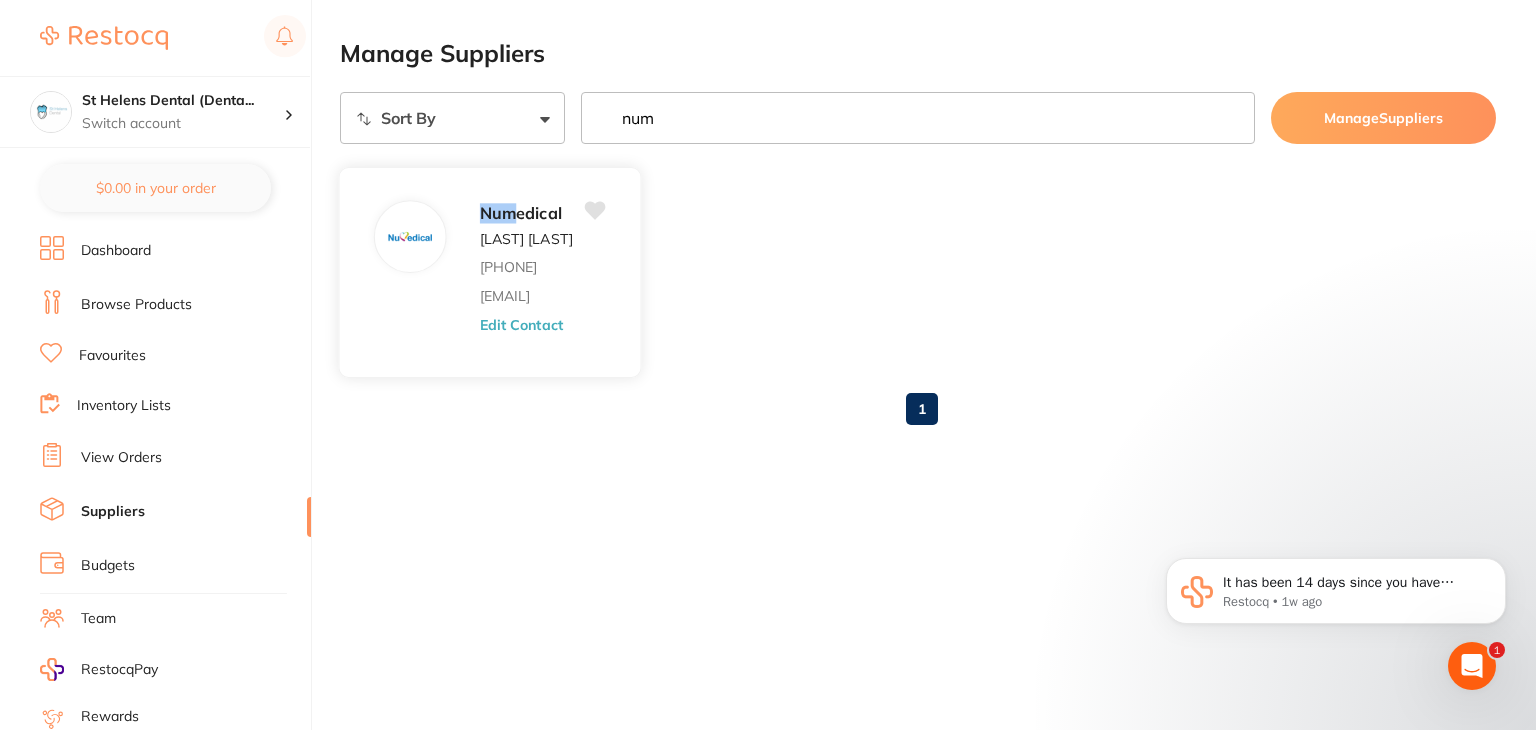 click on "Edit Contact" at bounding box center [521, 324] 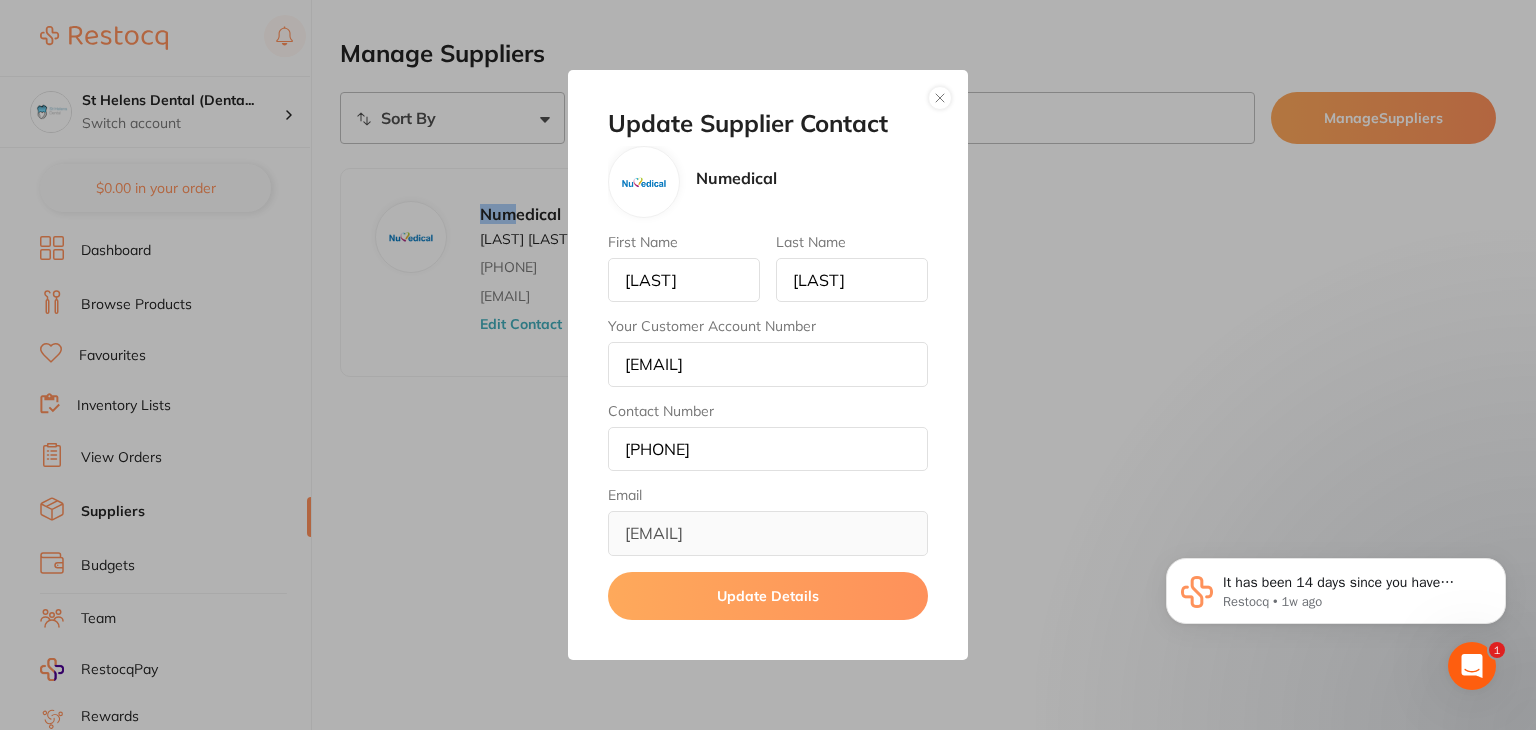 click at bounding box center (940, 98) 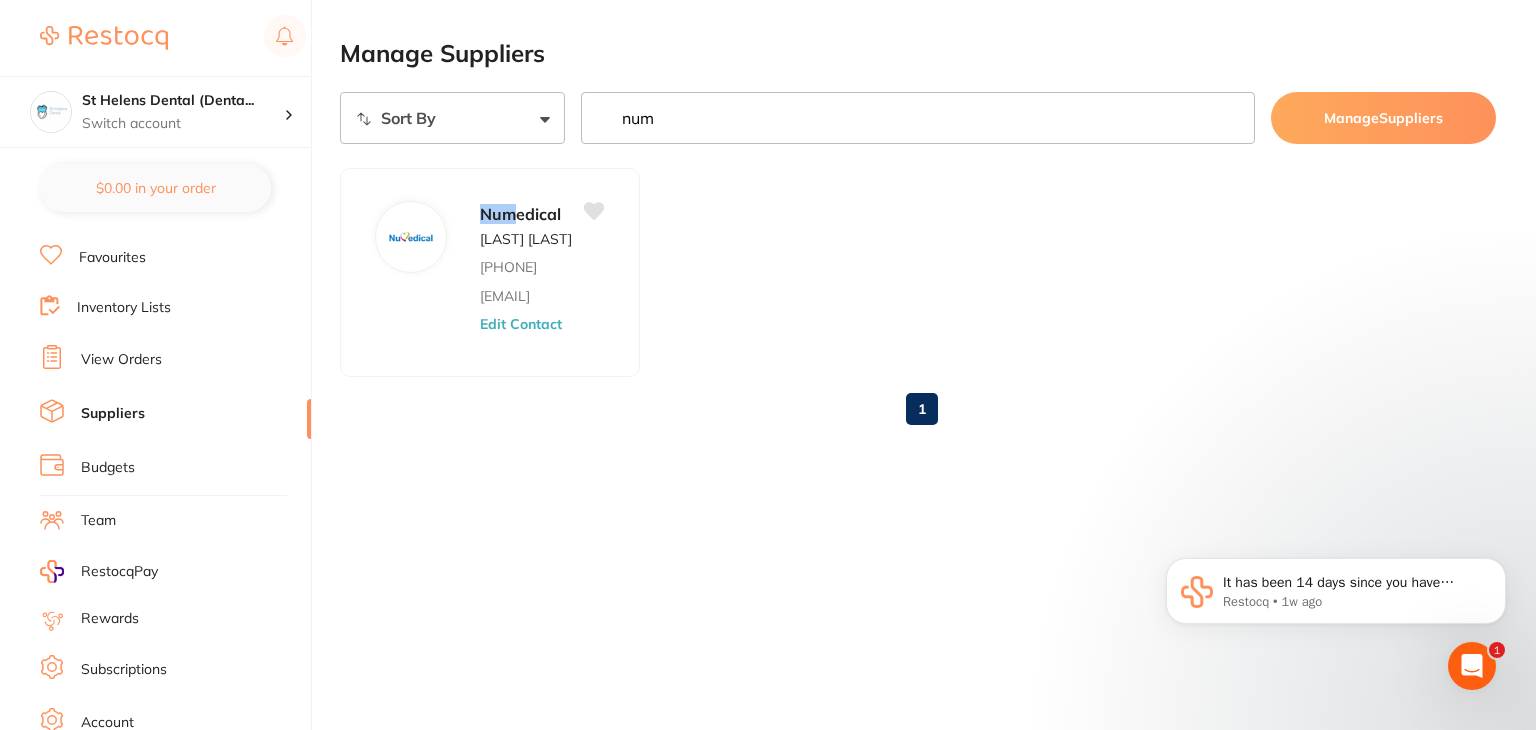 scroll, scrollTop: 201, scrollLeft: 0, axis: vertical 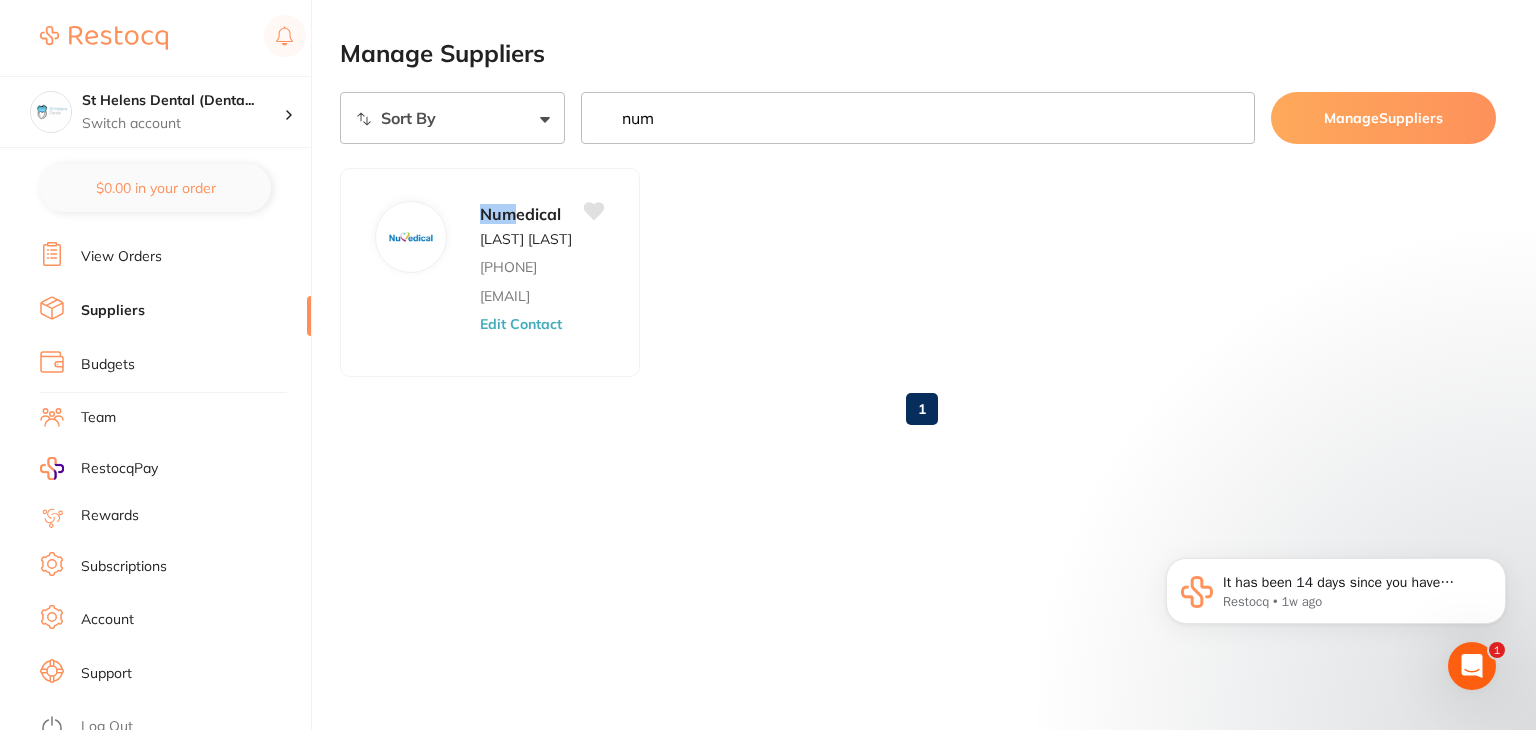click on "Log Out" at bounding box center [107, 727] 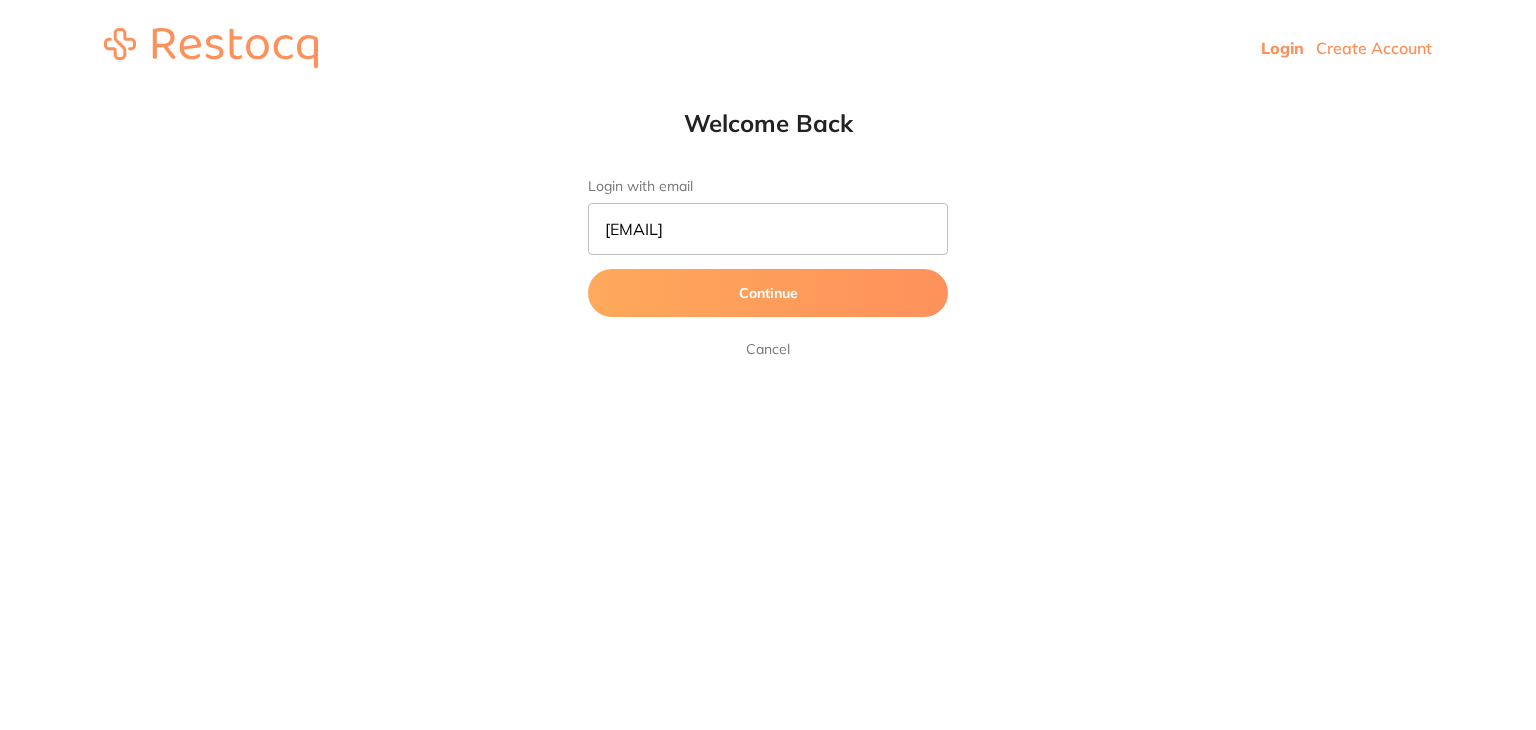 scroll, scrollTop: 0, scrollLeft: 0, axis: both 